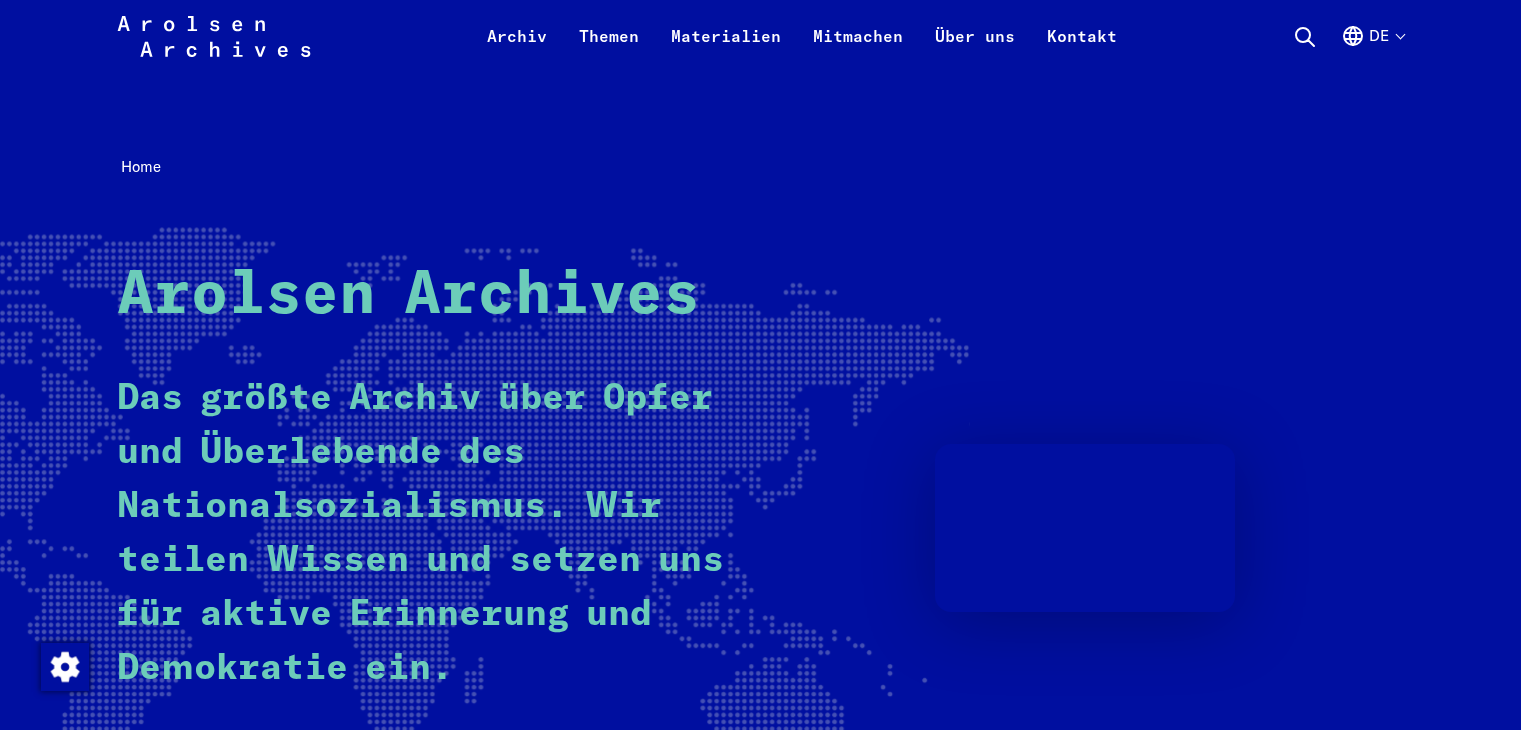 scroll, scrollTop: 636, scrollLeft: 0, axis: vertical 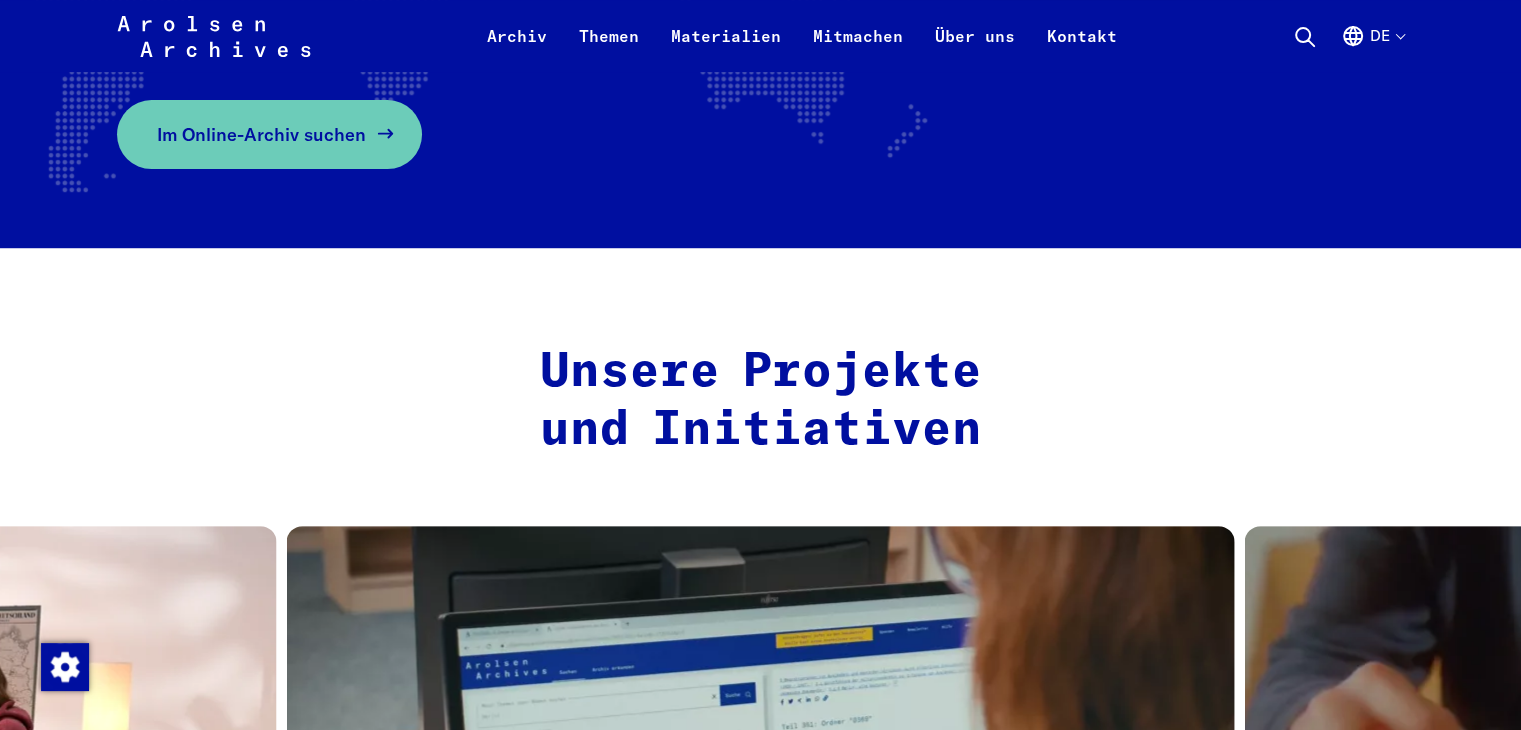click on "Im Online-Archiv suchen" at bounding box center [261, 134] 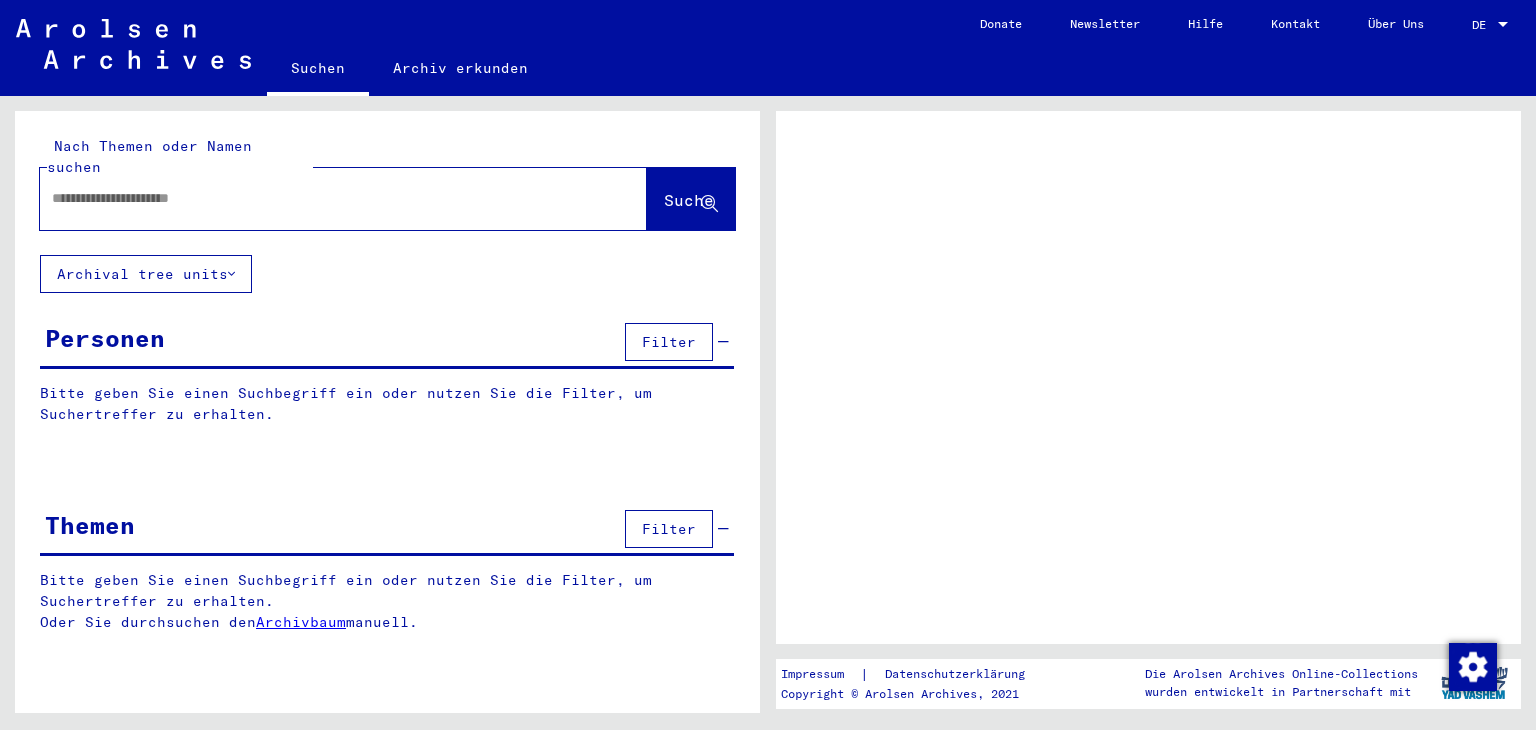 scroll, scrollTop: 0, scrollLeft: 0, axis: both 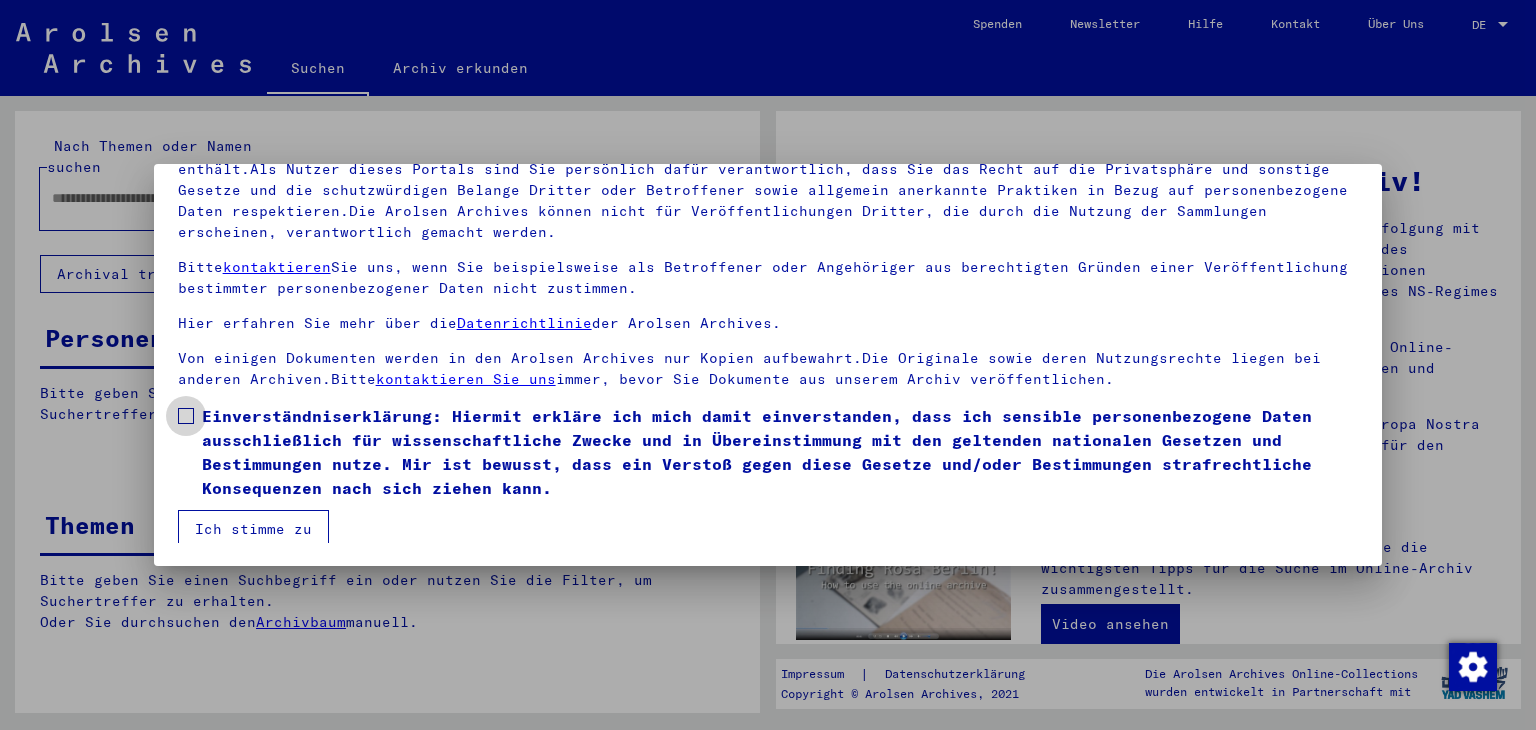 click on "Einverständniserklärung: Hiermit erkläre ich mich damit einverstanden, dass ich sensible personenbezogene Daten ausschließlich für wissenschaftliche Zwecke und in Übereinstimmung mit den geltenden nationalen Gesetzen und Bestimmungen nutze. Mir ist bewusst, dass ein Verstoß gegen diese Gesetze und/oder Bestimmungen strafrechtliche Konsequenzen nach sich ziehen kann." at bounding box center [780, 452] 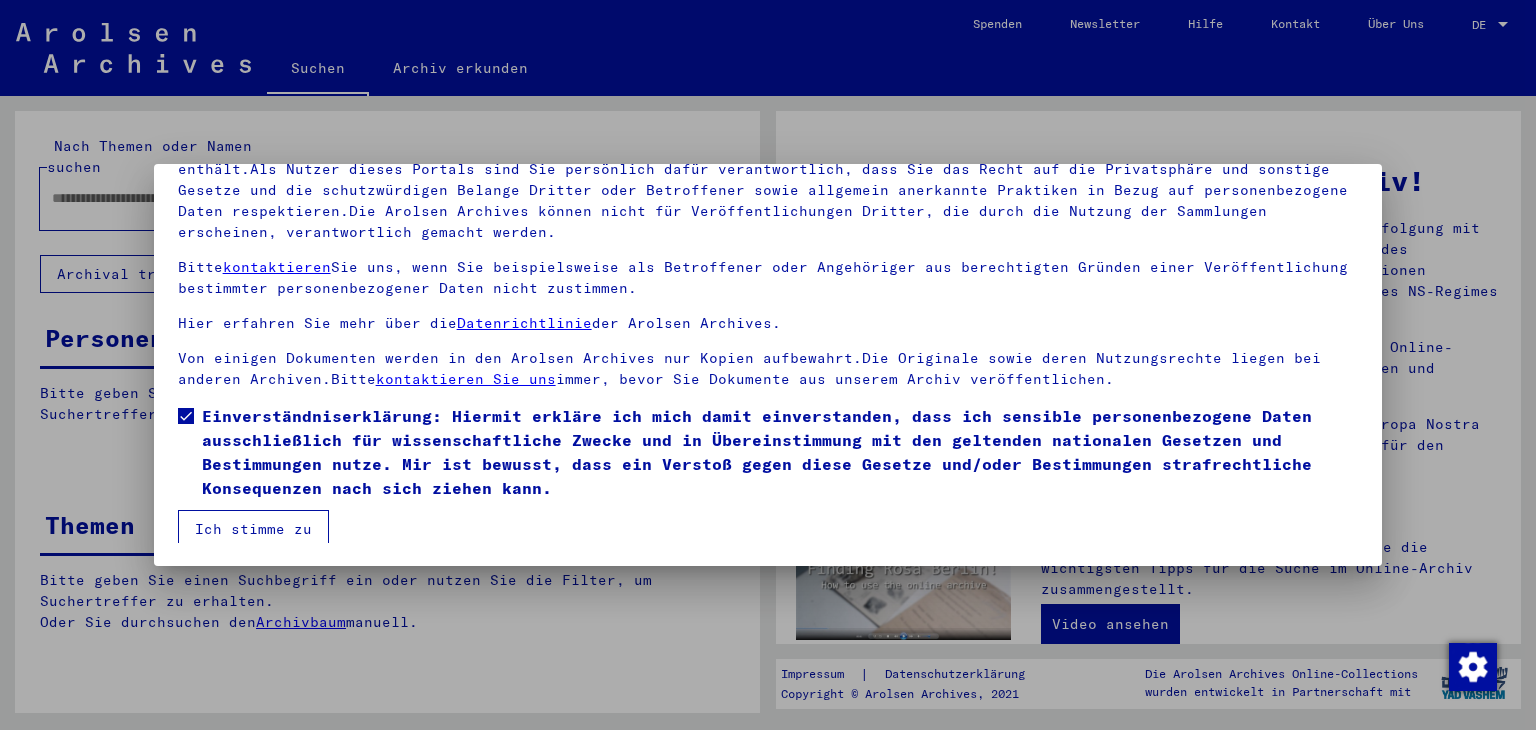 click on "Ich stimme zu" at bounding box center [253, 529] 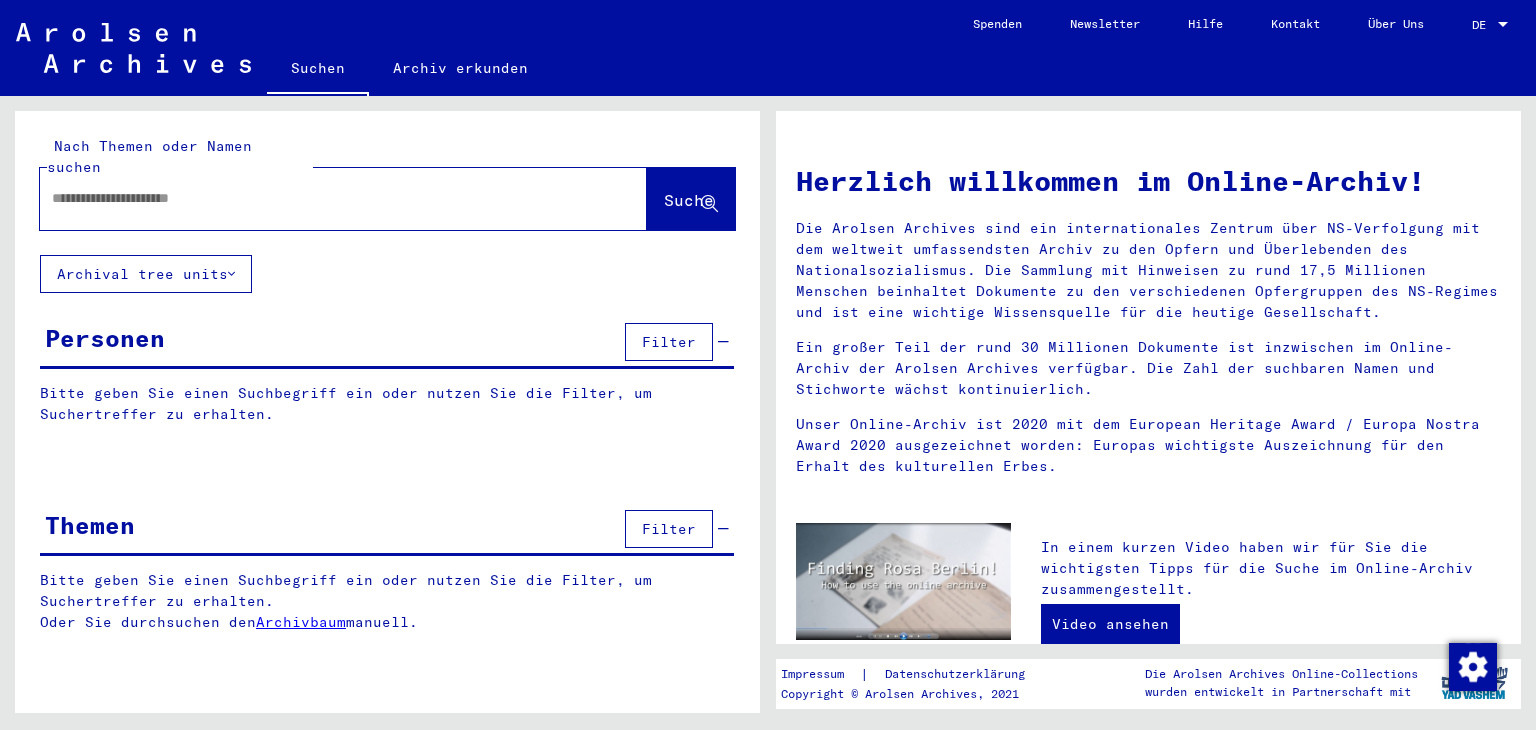 click at bounding box center [319, 198] 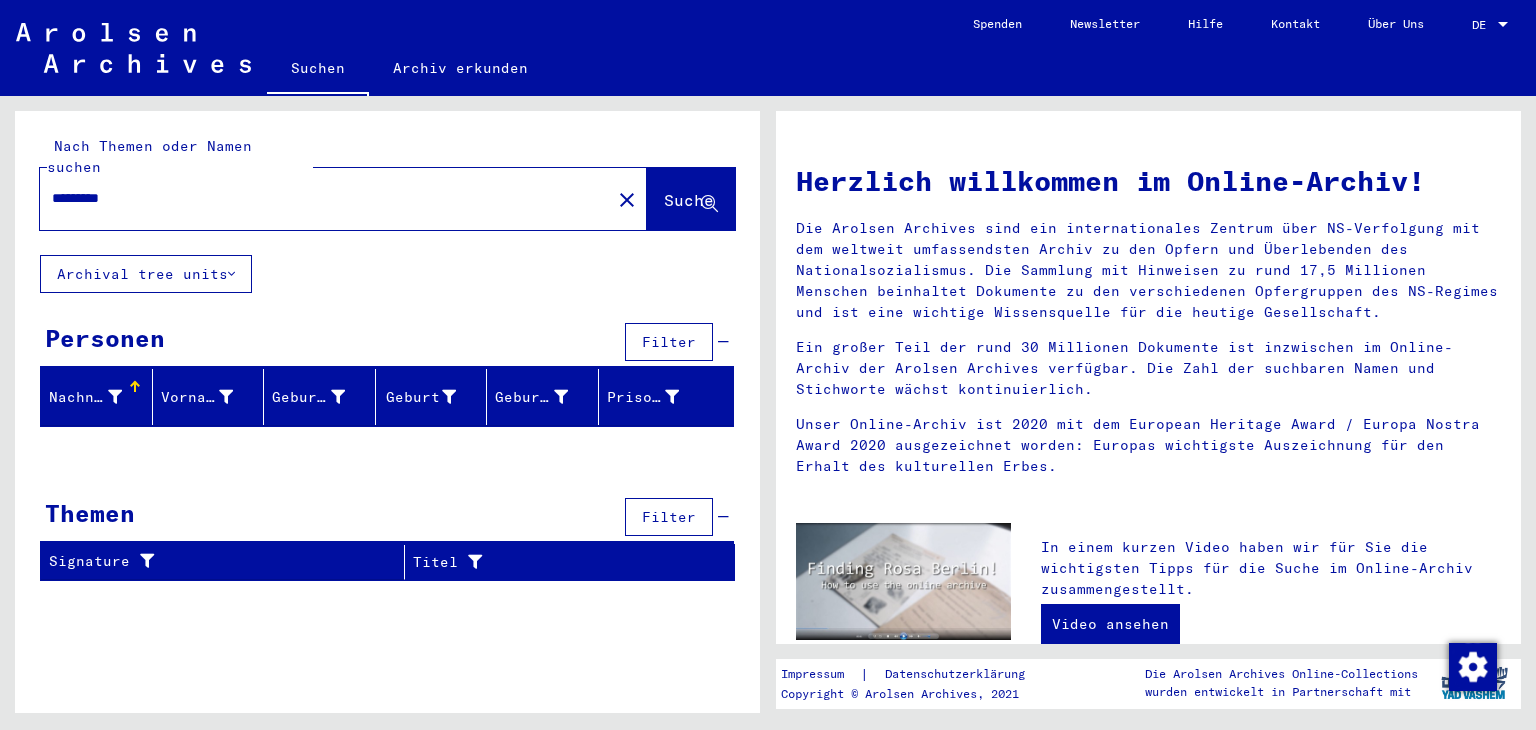 click on "*********" at bounding box center [319, 198] 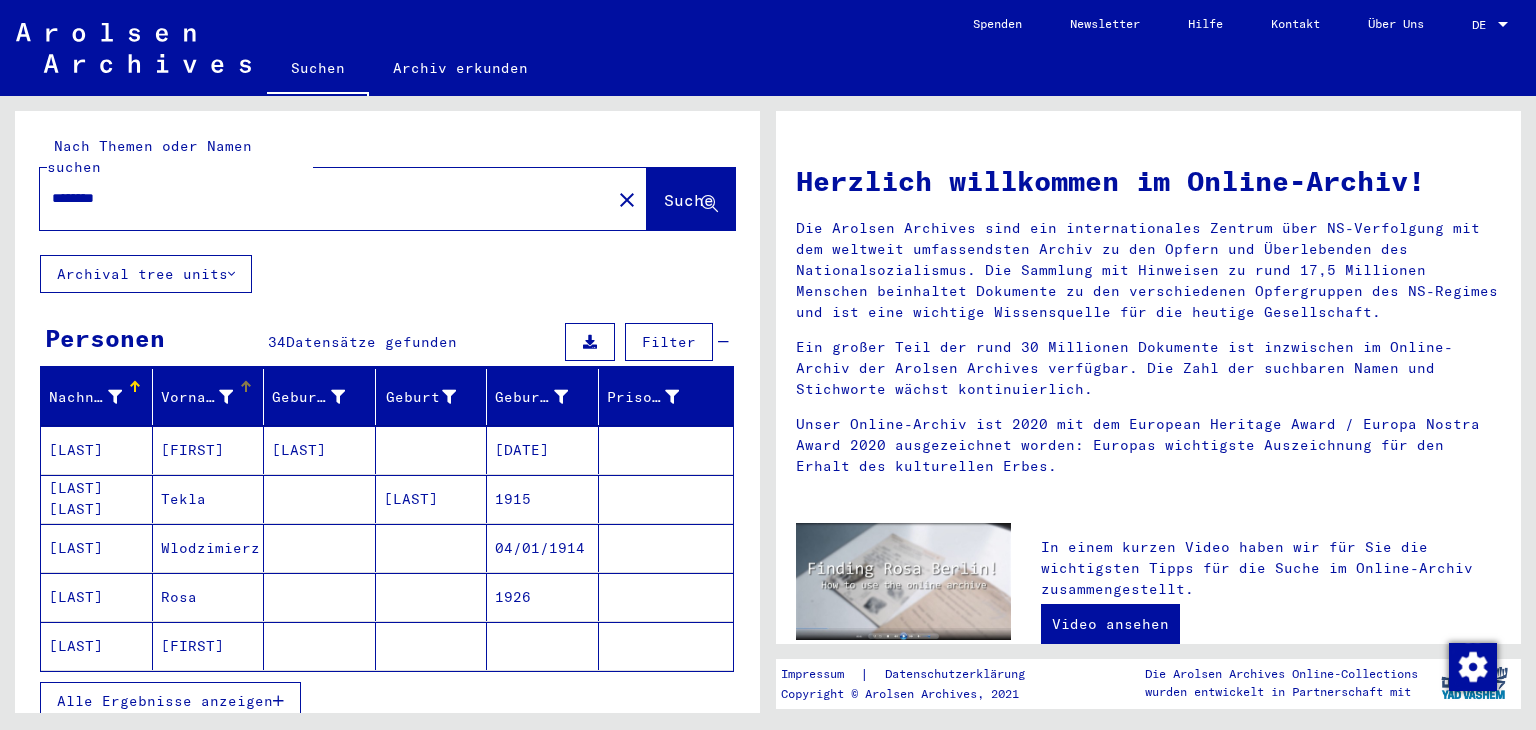 click on "Vorname" at bounding box center [197, 397] 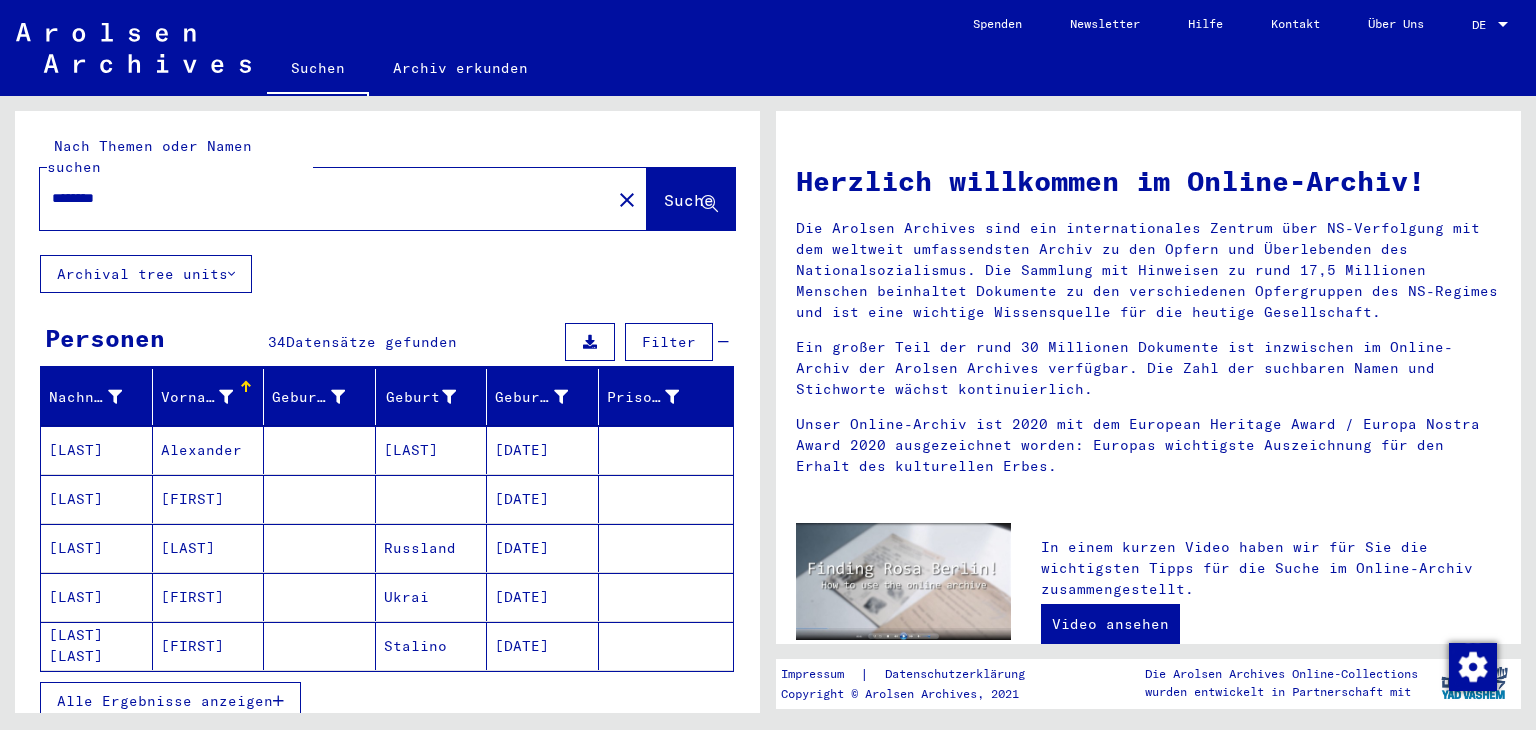 click on "Vorname" at bounding box center [197, 397] 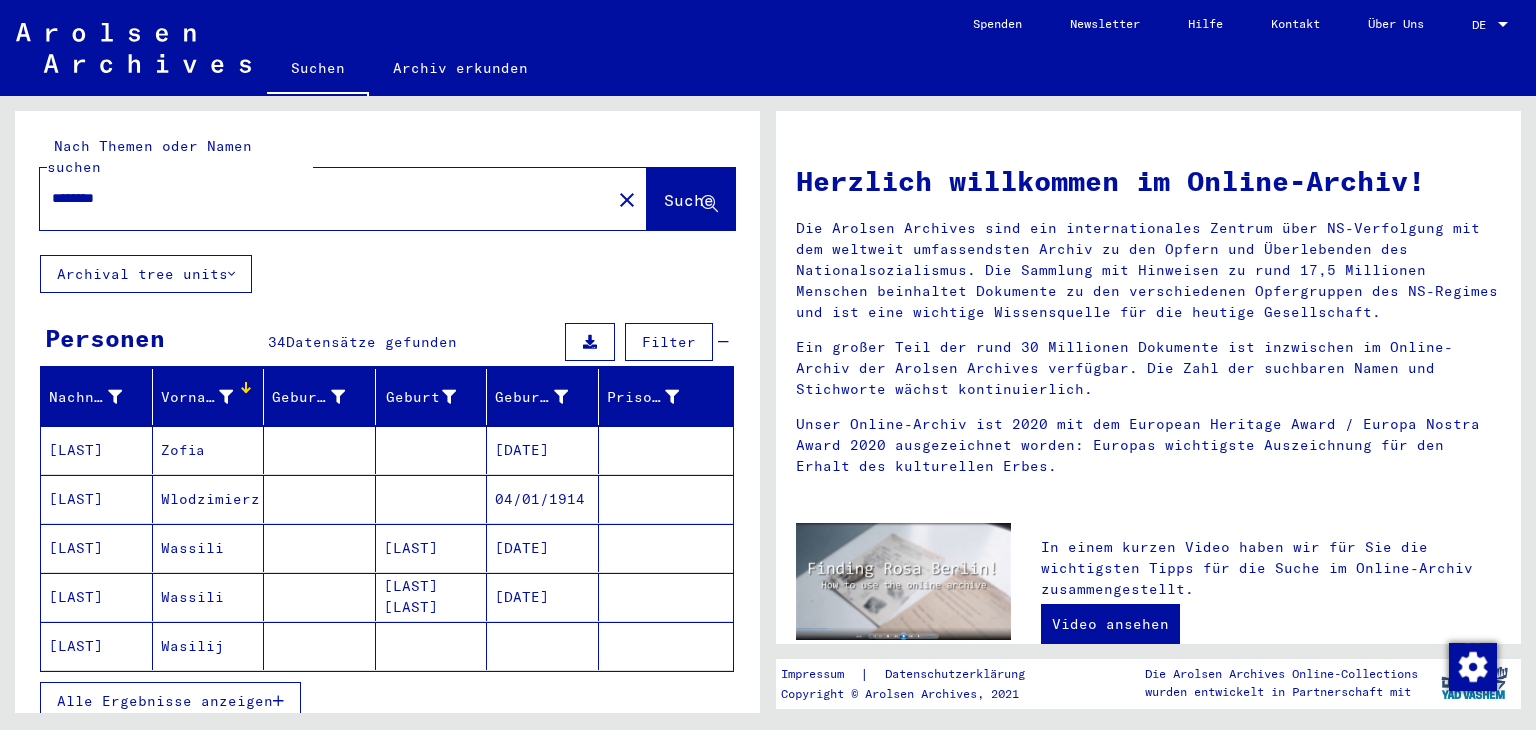 click on "Alle Ergebnisse anzeigen" at bounding box center (165, 701) 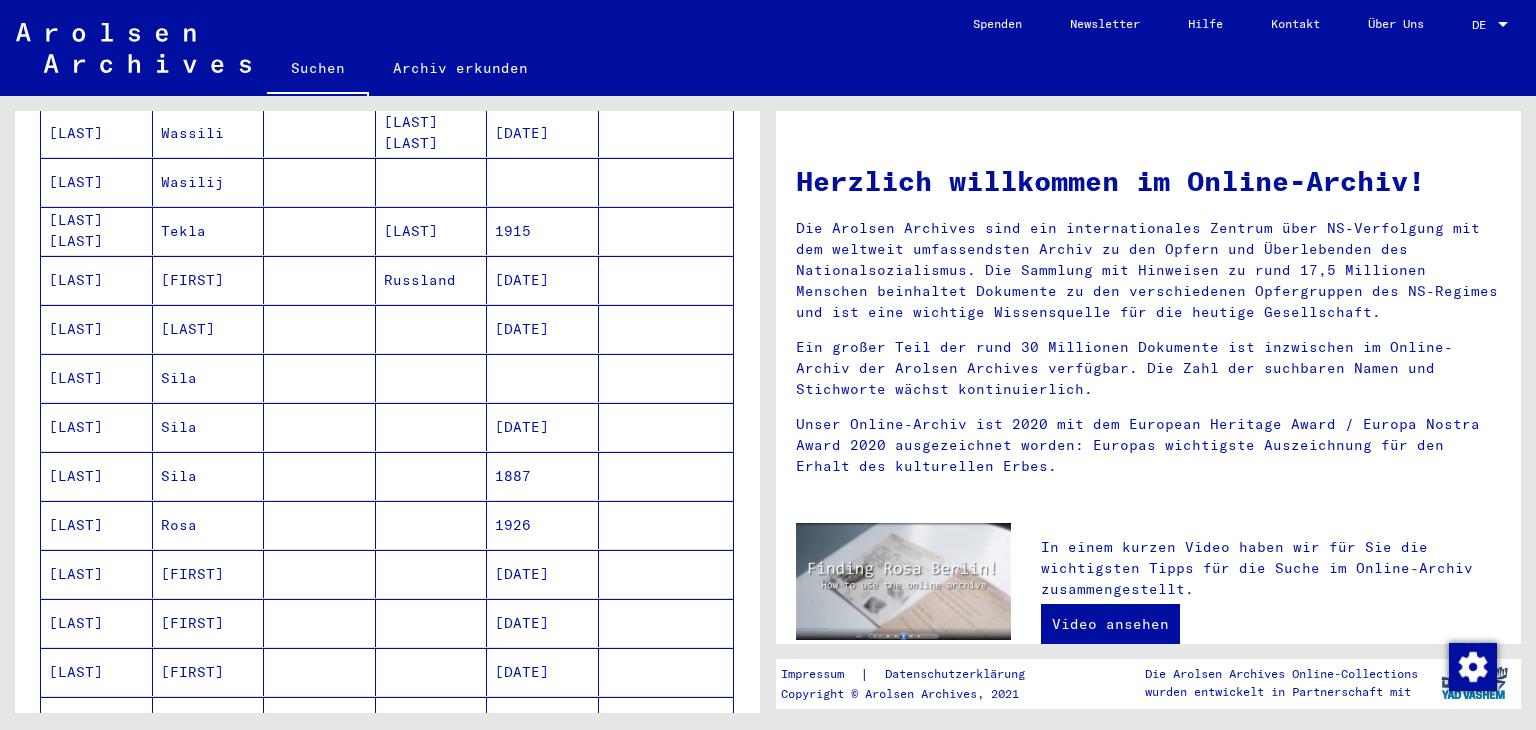 scroll, scrollTop: 467, scrollLeft: 0, axis: vertical 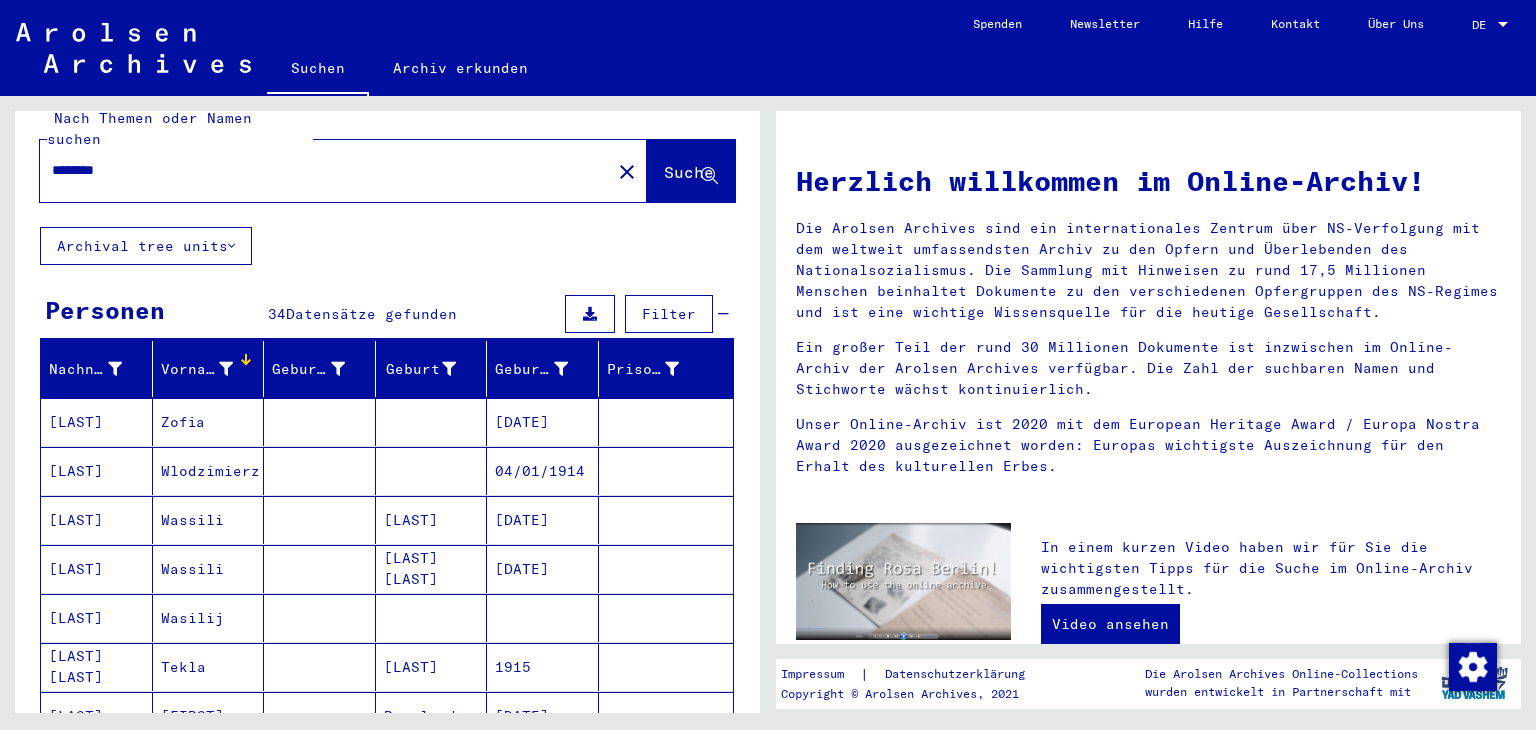 click at bounding box center (666, 471) 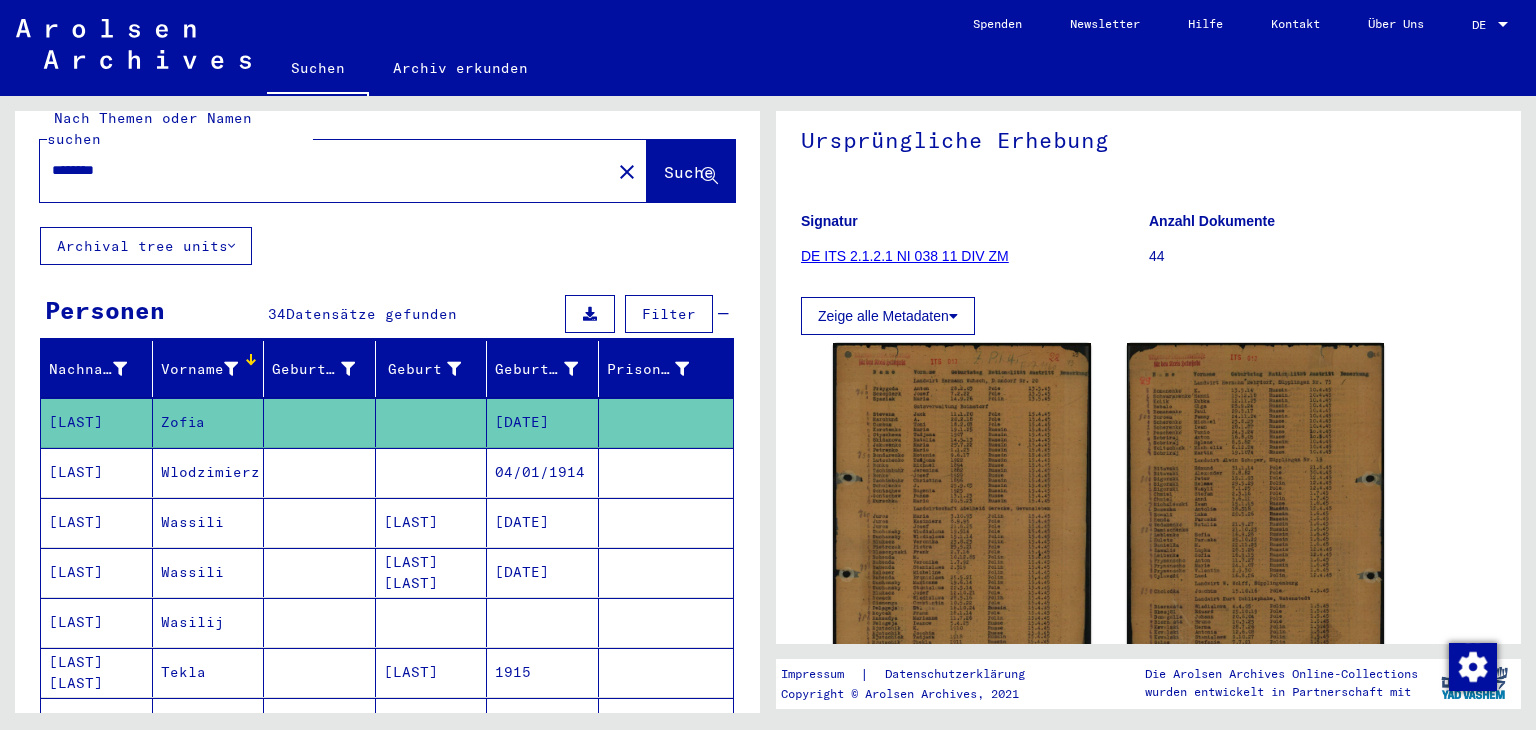 scroll, scrollTop: 176, scrollLeft: 0, axis: vertical 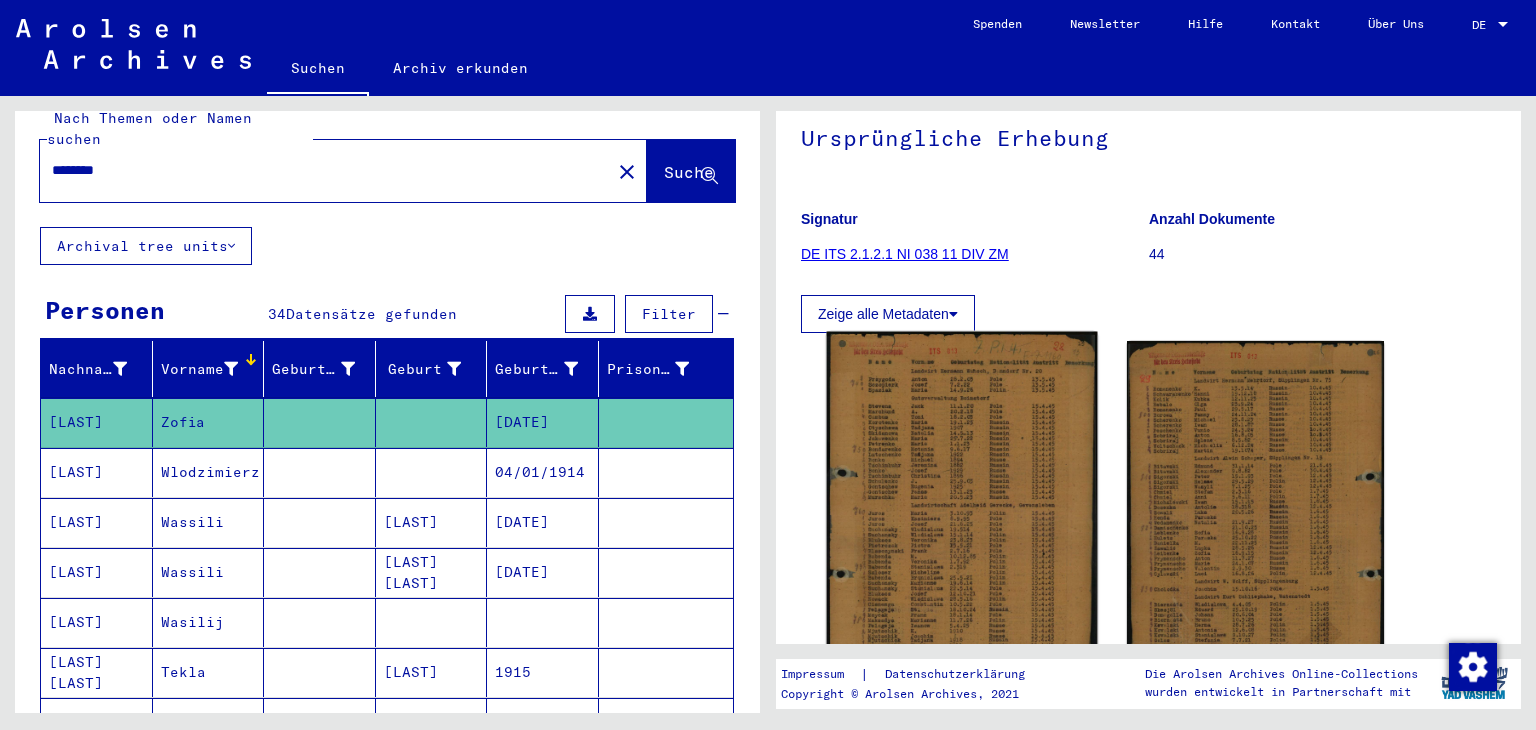 click 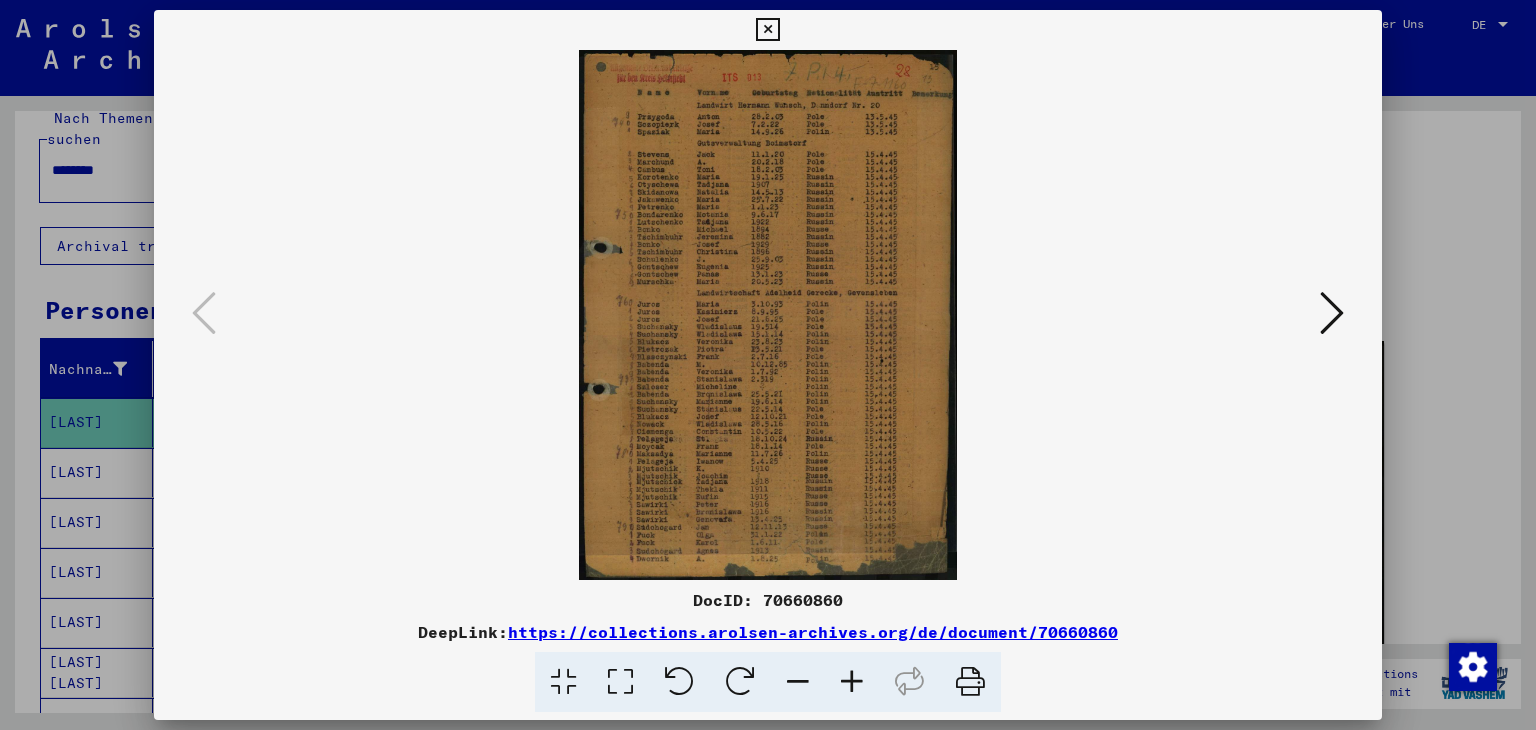 click at bounding box center [852, 682] 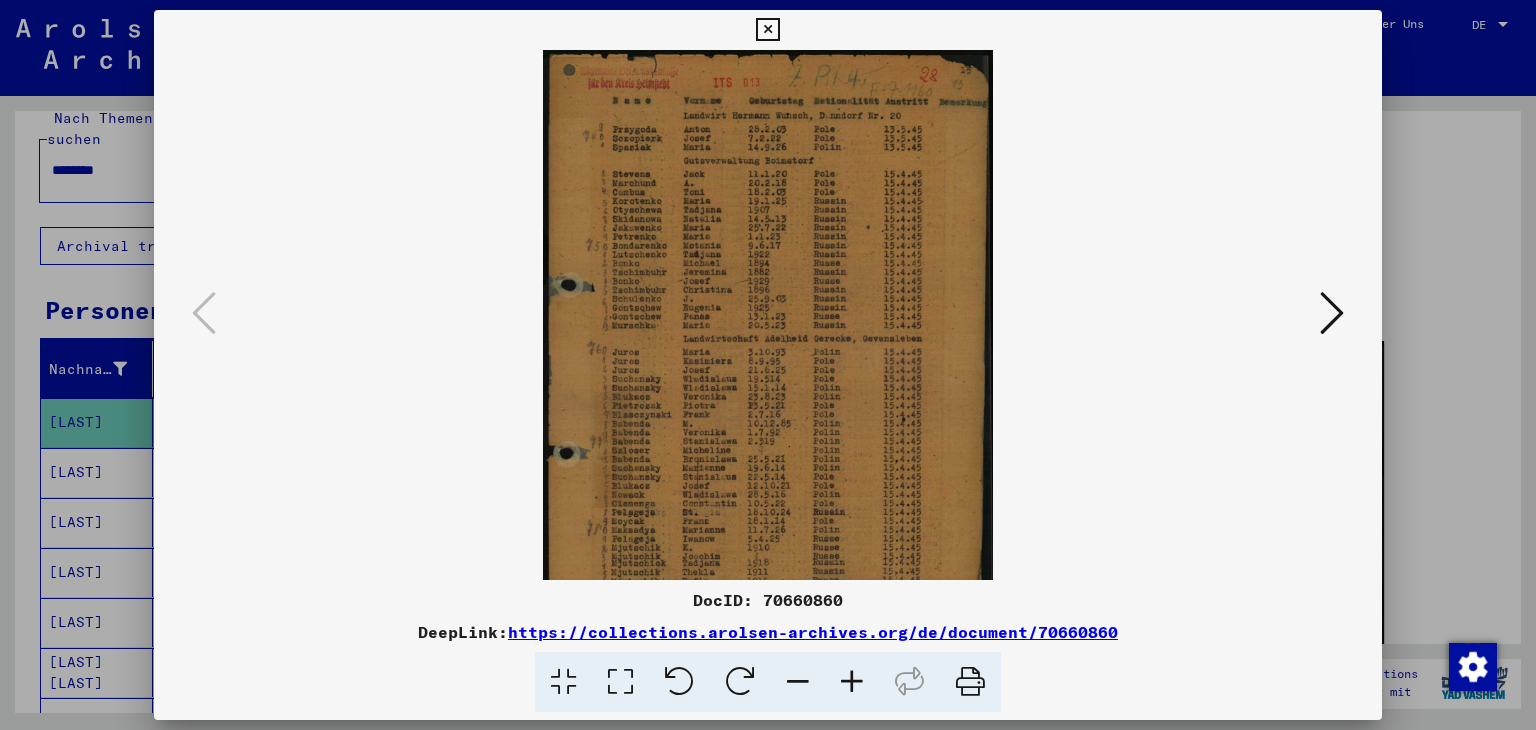 click at bounding box center (852, 682) 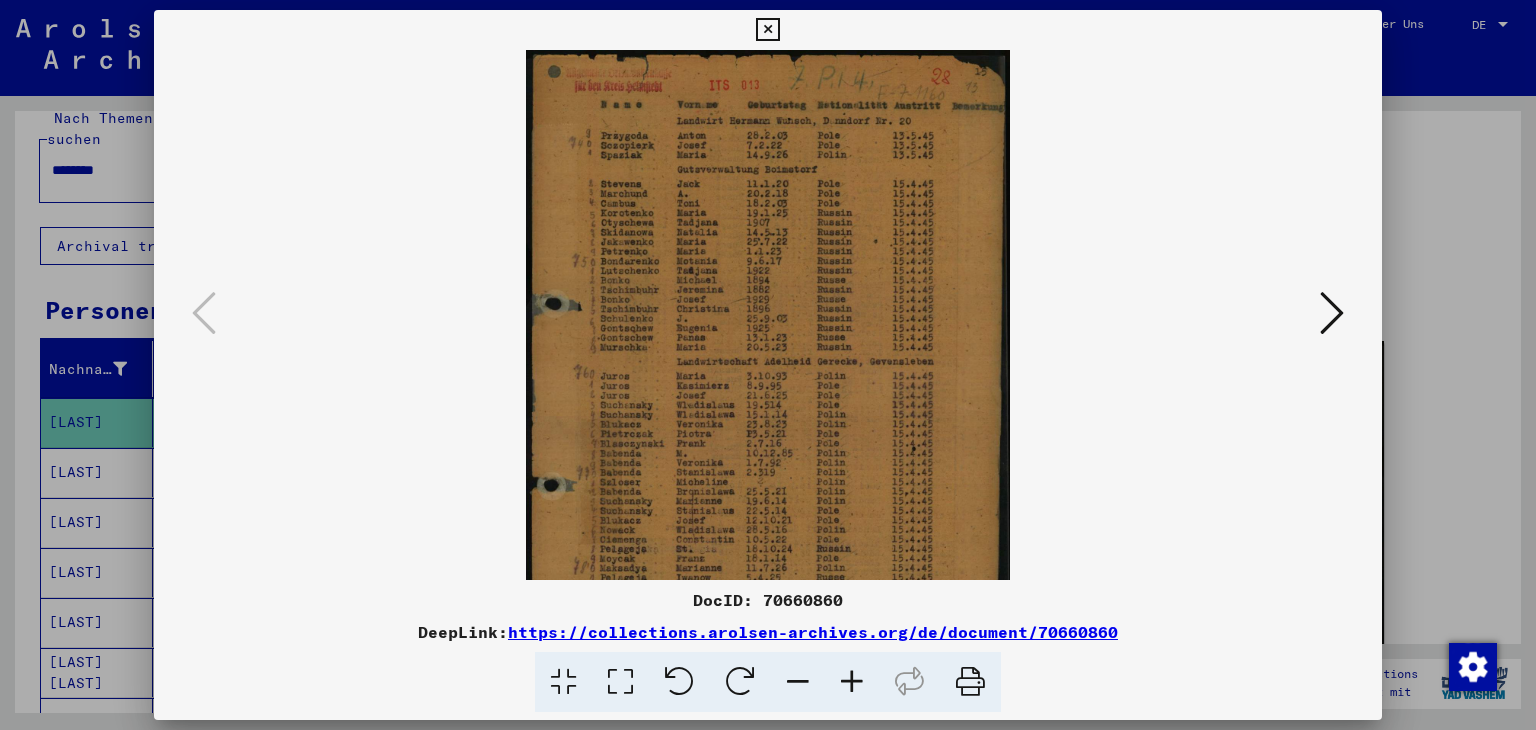 click at bounding box center (852, 682) 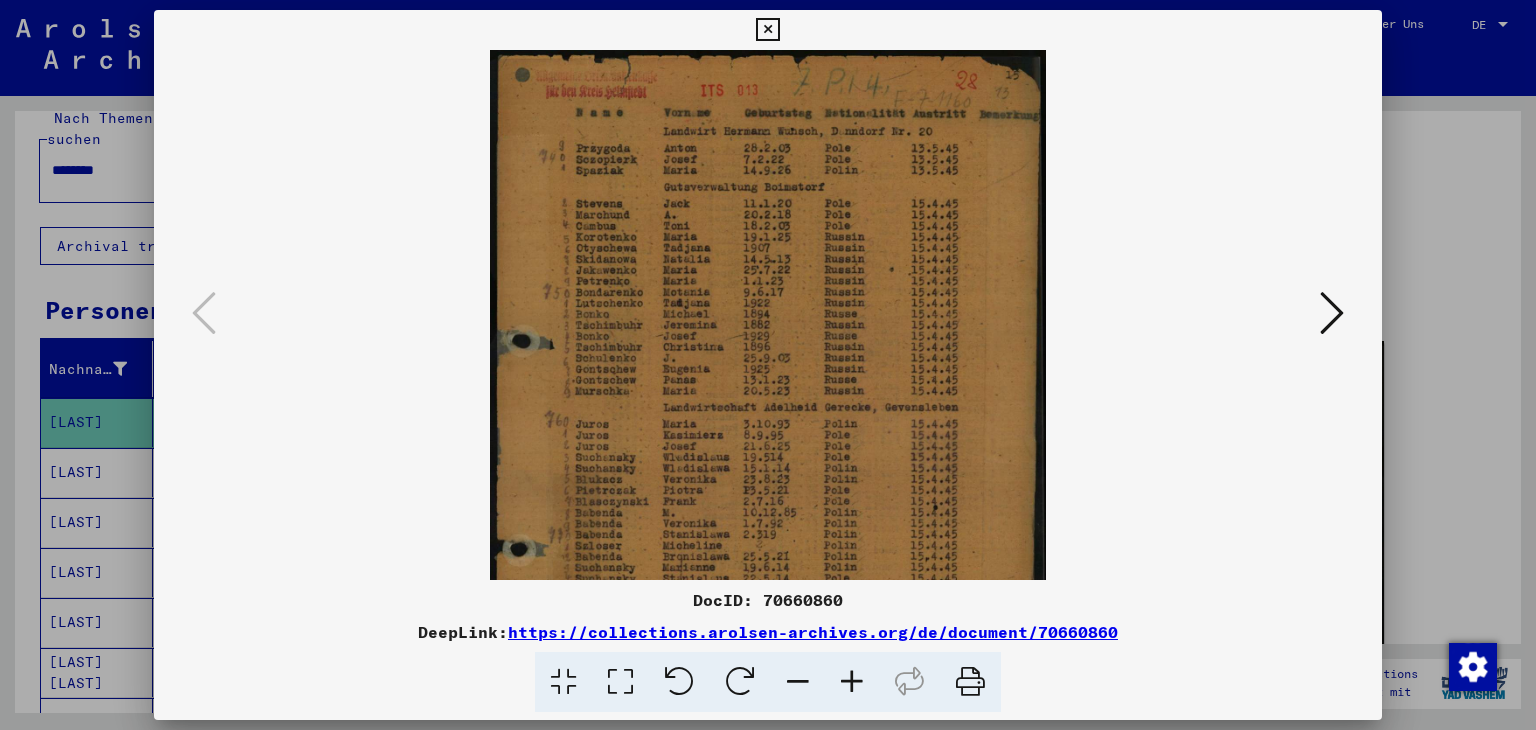 click at bounding box center (852, 682) 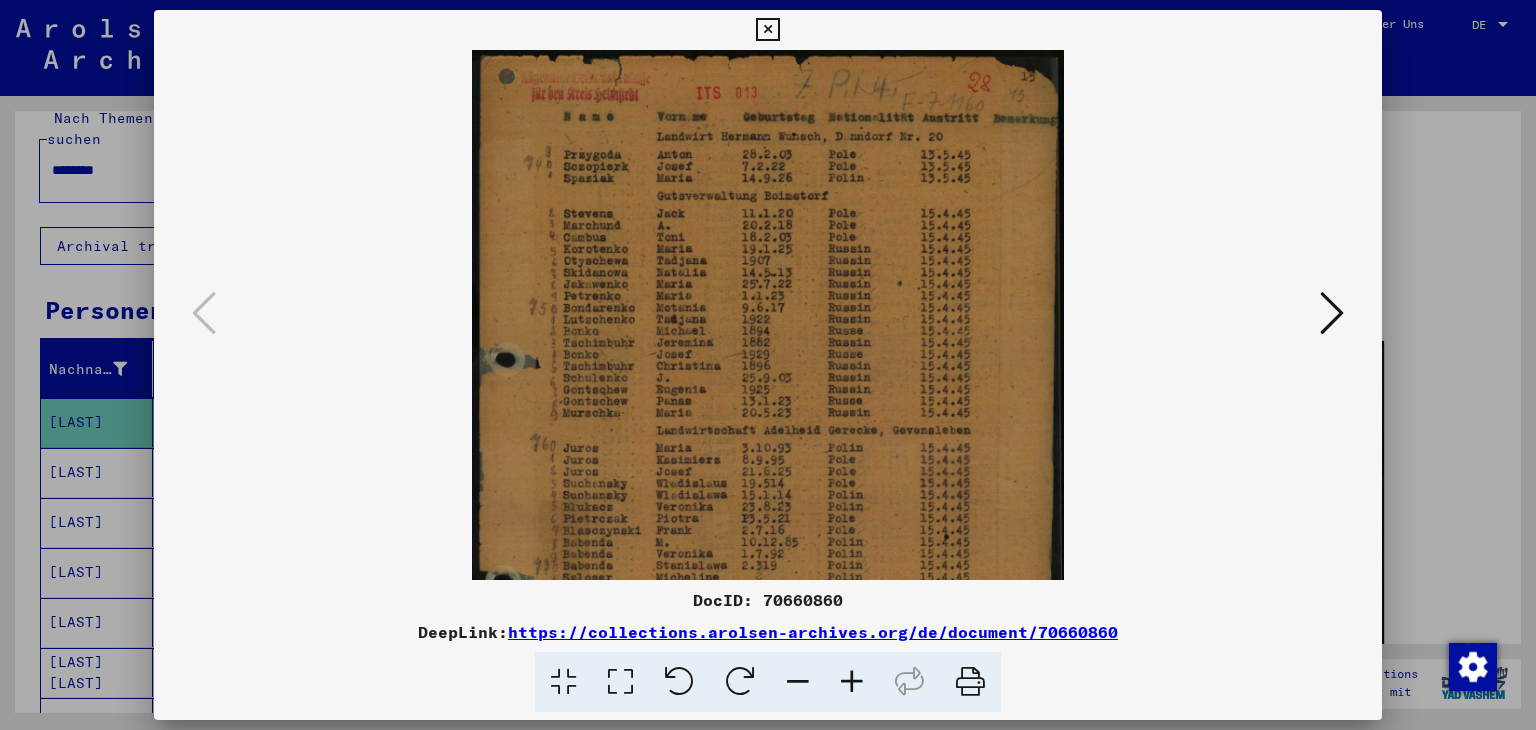 click at bounding box center [852, 682] 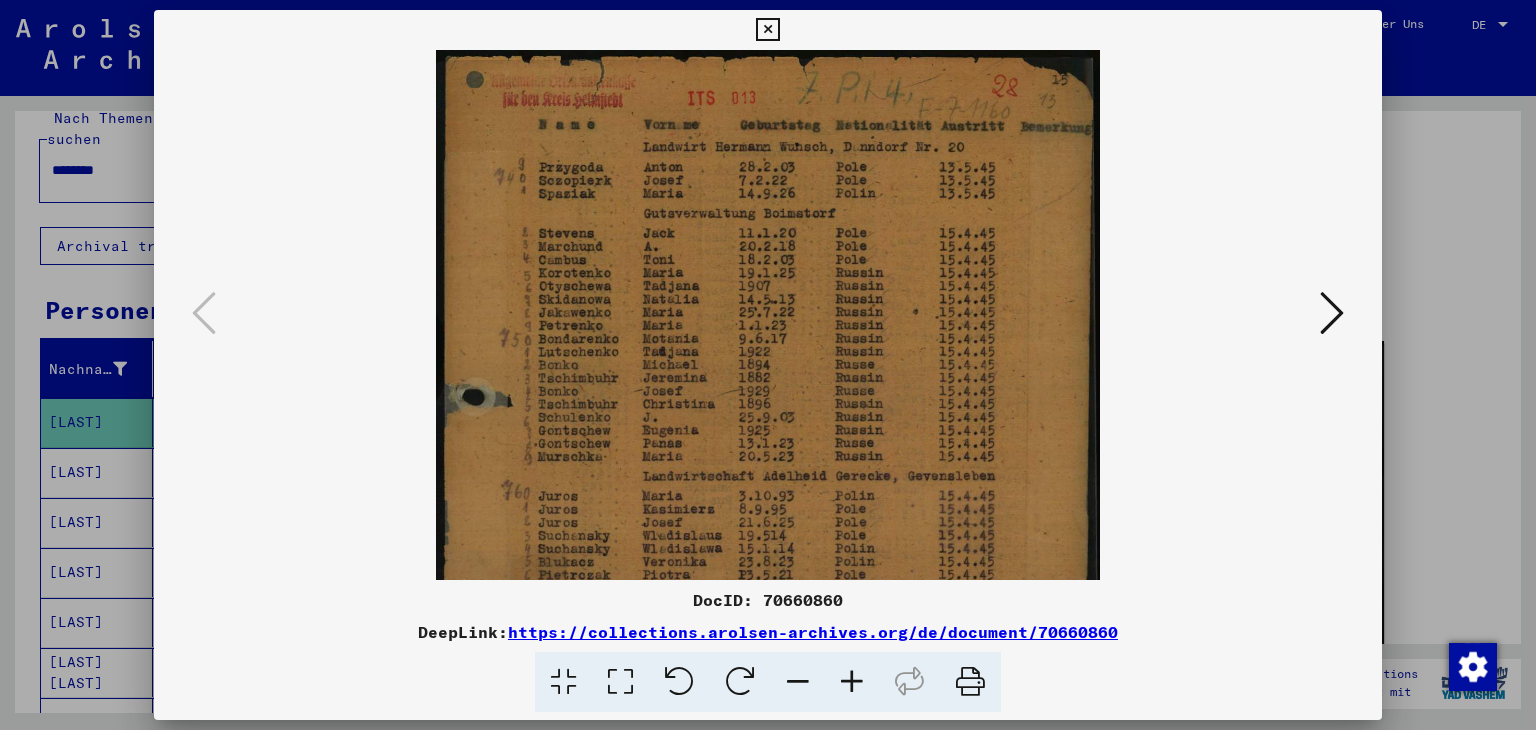 click at bounding box center [852, 682] 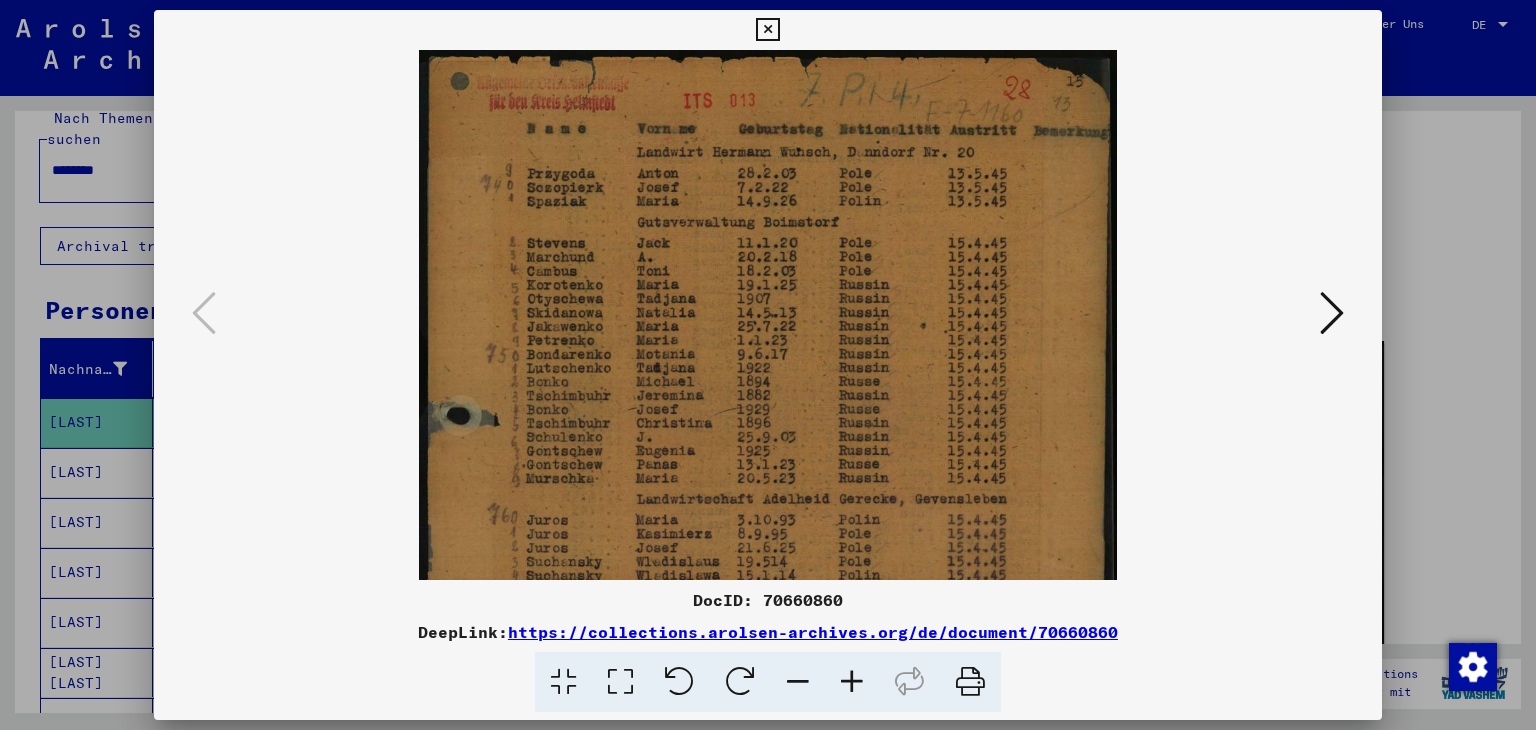 click at bounding box center [852, 682] 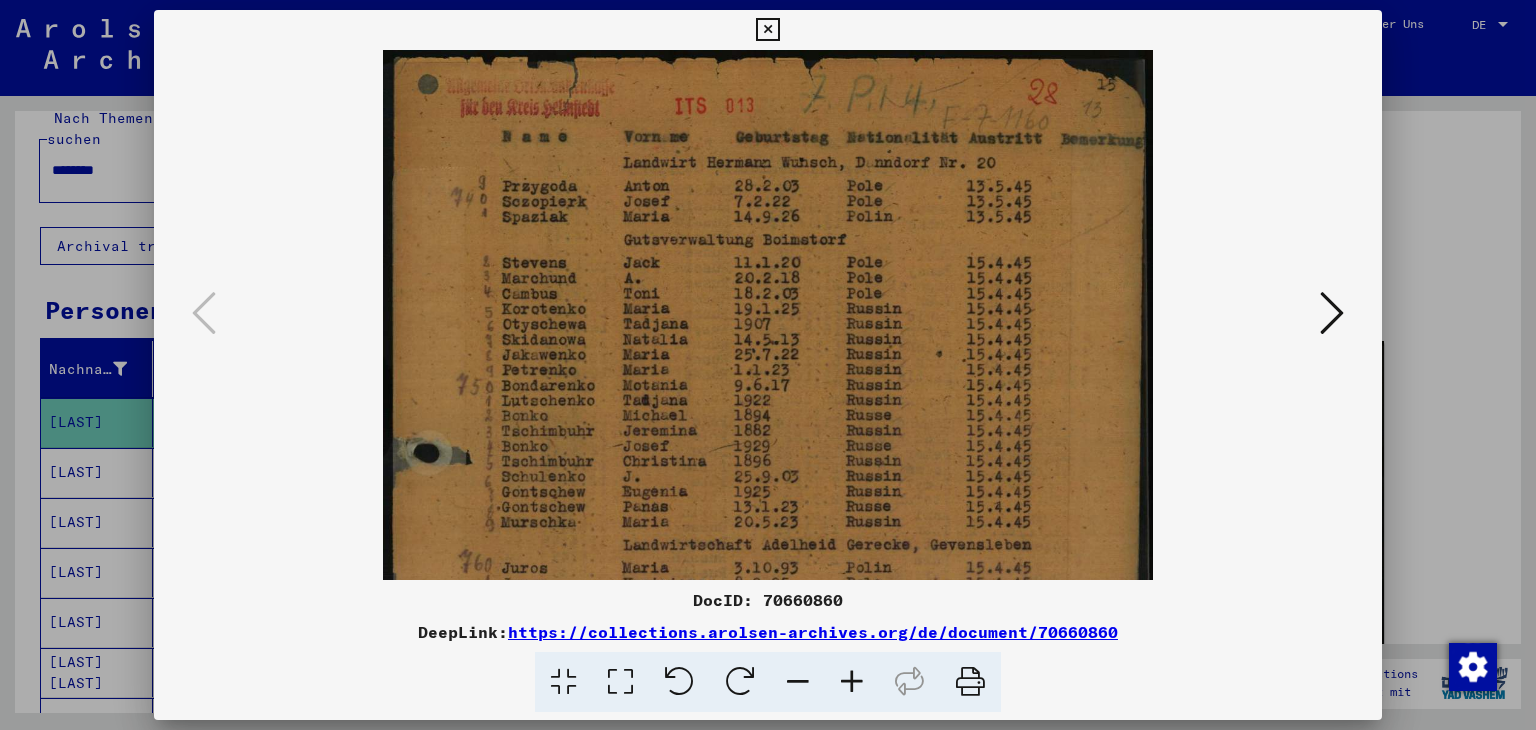 click at bounding box center (852, 682) 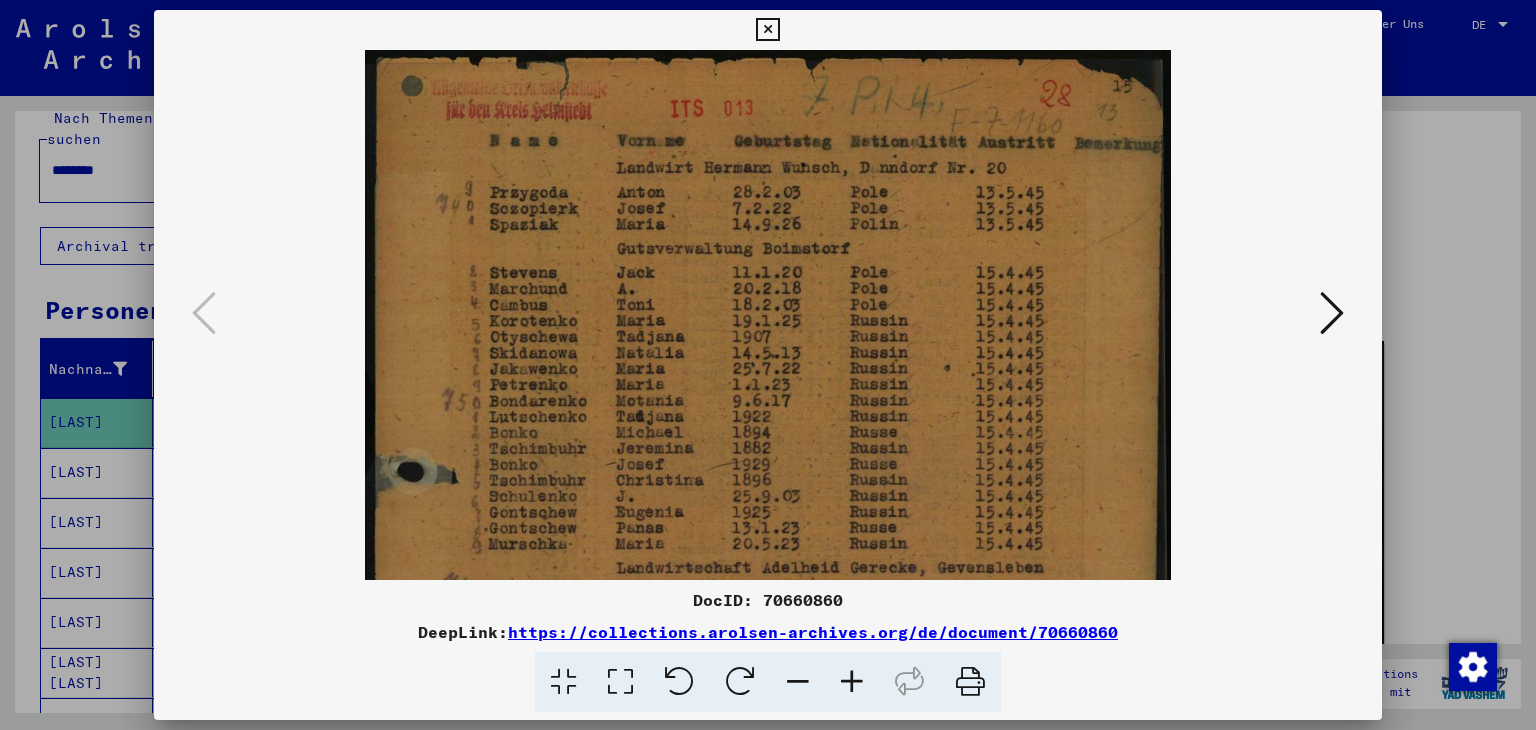 click at bounding box center (852, 682) 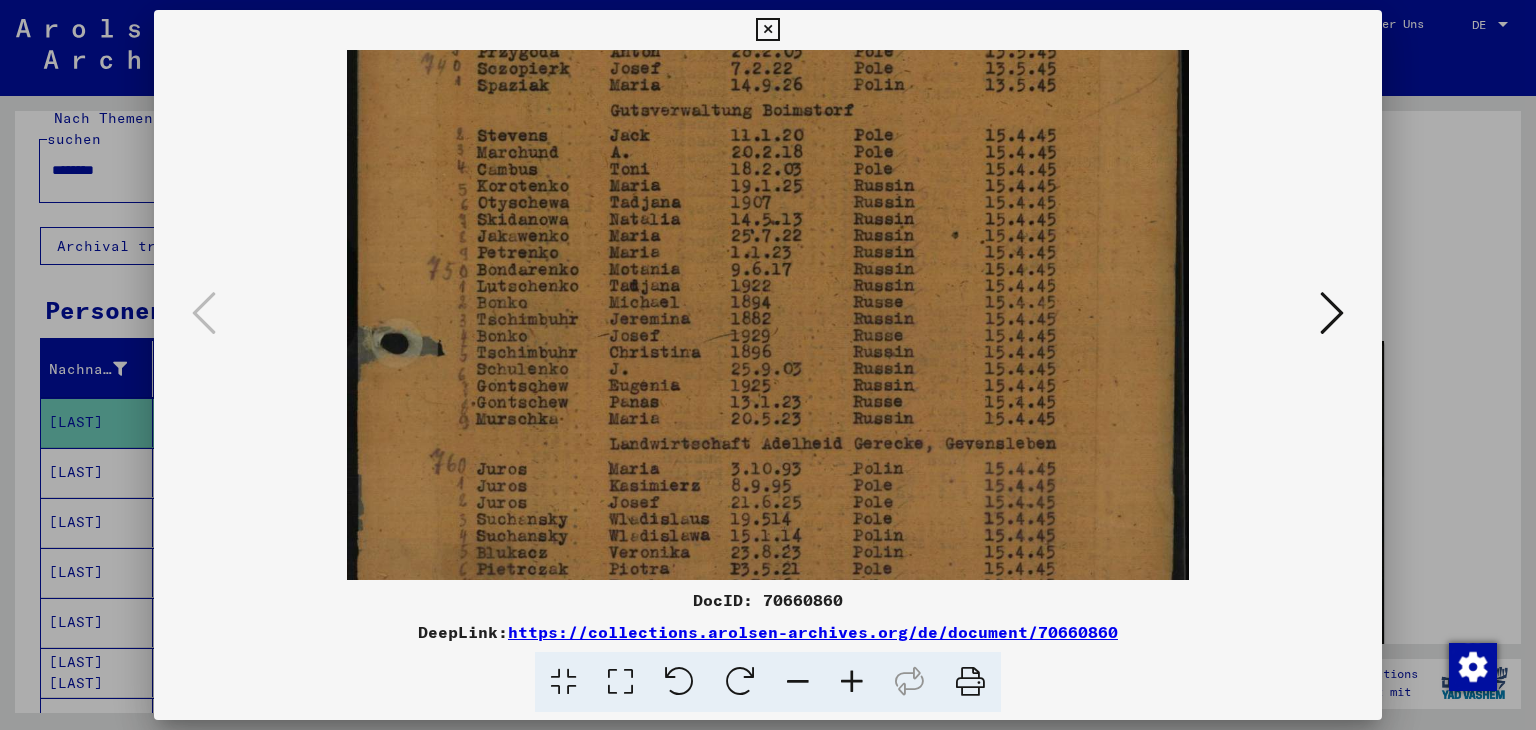scroll, scrollTop: 151, scrollLeft: 0, axis: vertical 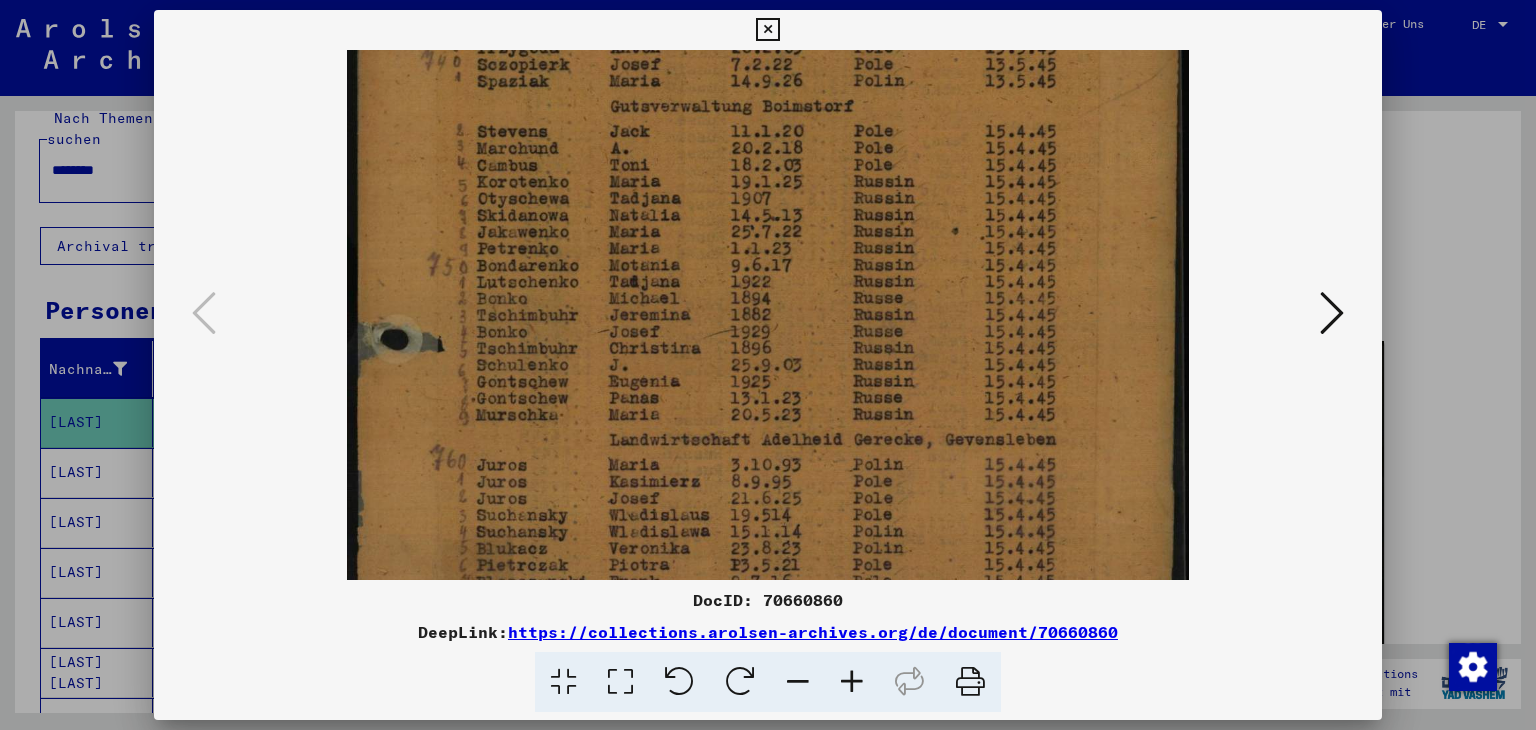drag, startPoint x: 785, startPoint y: 437, endPoint x: 802, endPoint y: 285, distance: 152.94771 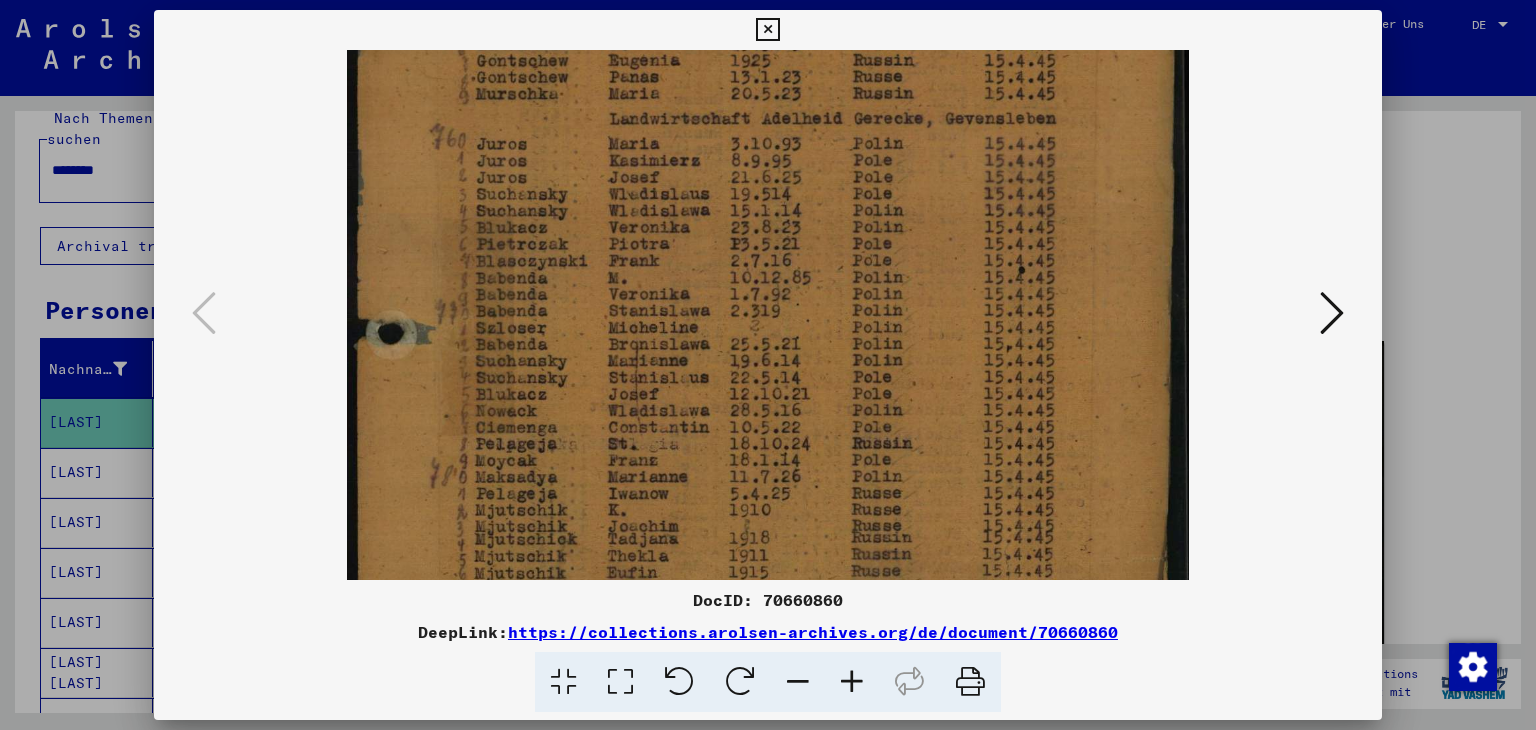 drag, startPoint x: 564, startPoint y: 424, endPoint x: 569, endPoint y: 103, distance: 321.03894 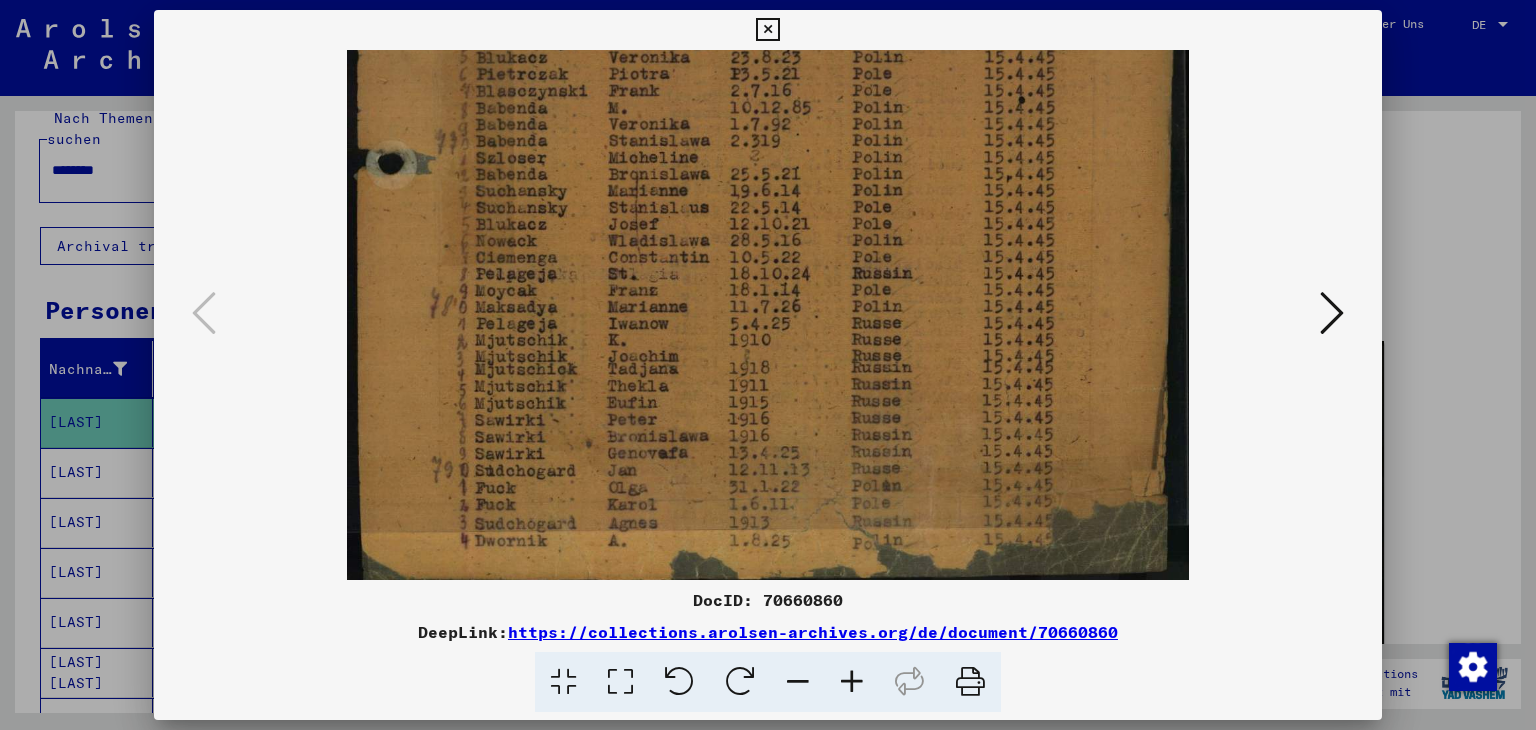 scroll, scrollTop: 649, scrollLeft: 0, axis: vertical 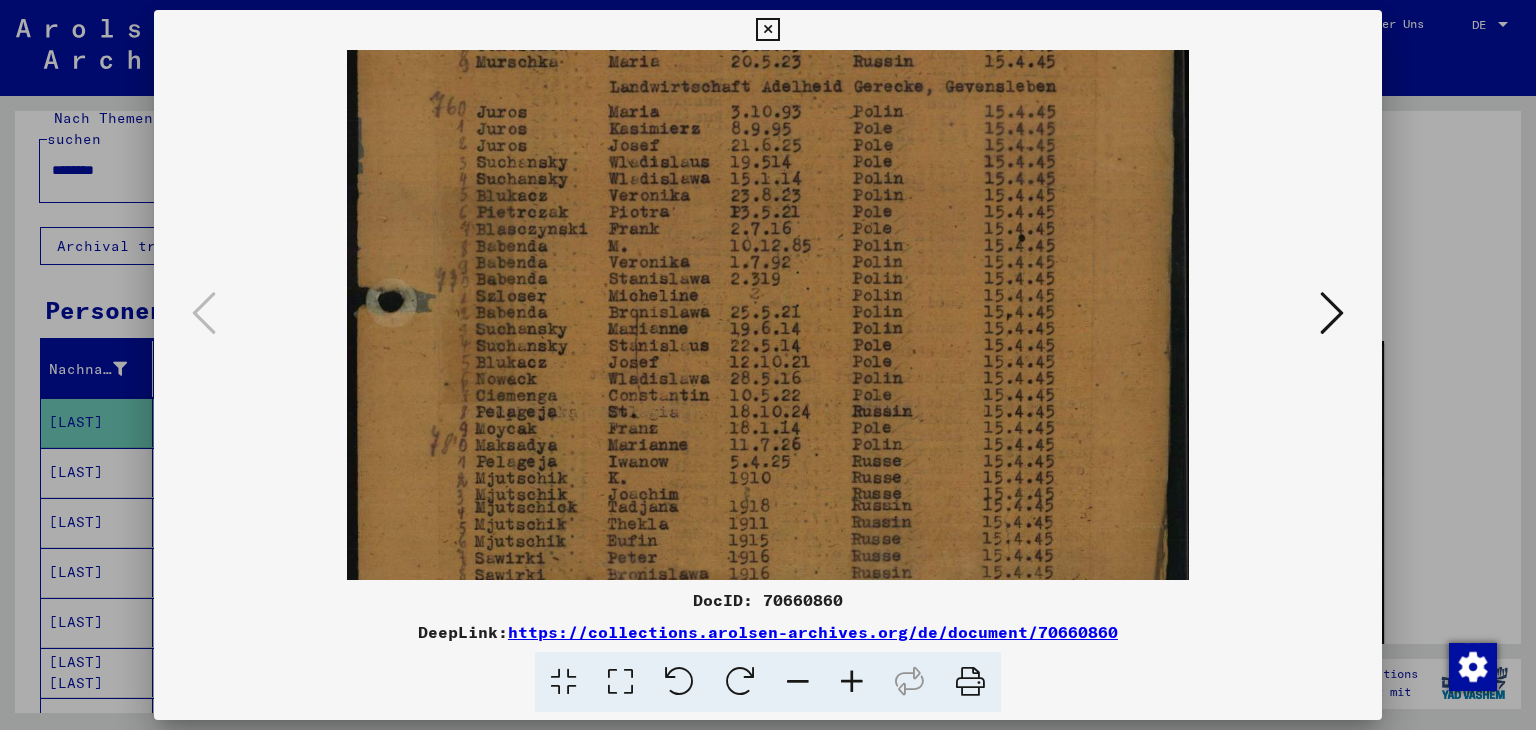drag, startPoint x: 612, startPoint y: 445, endPoint x: 605, endPoint y: 365, distance: 80.305664 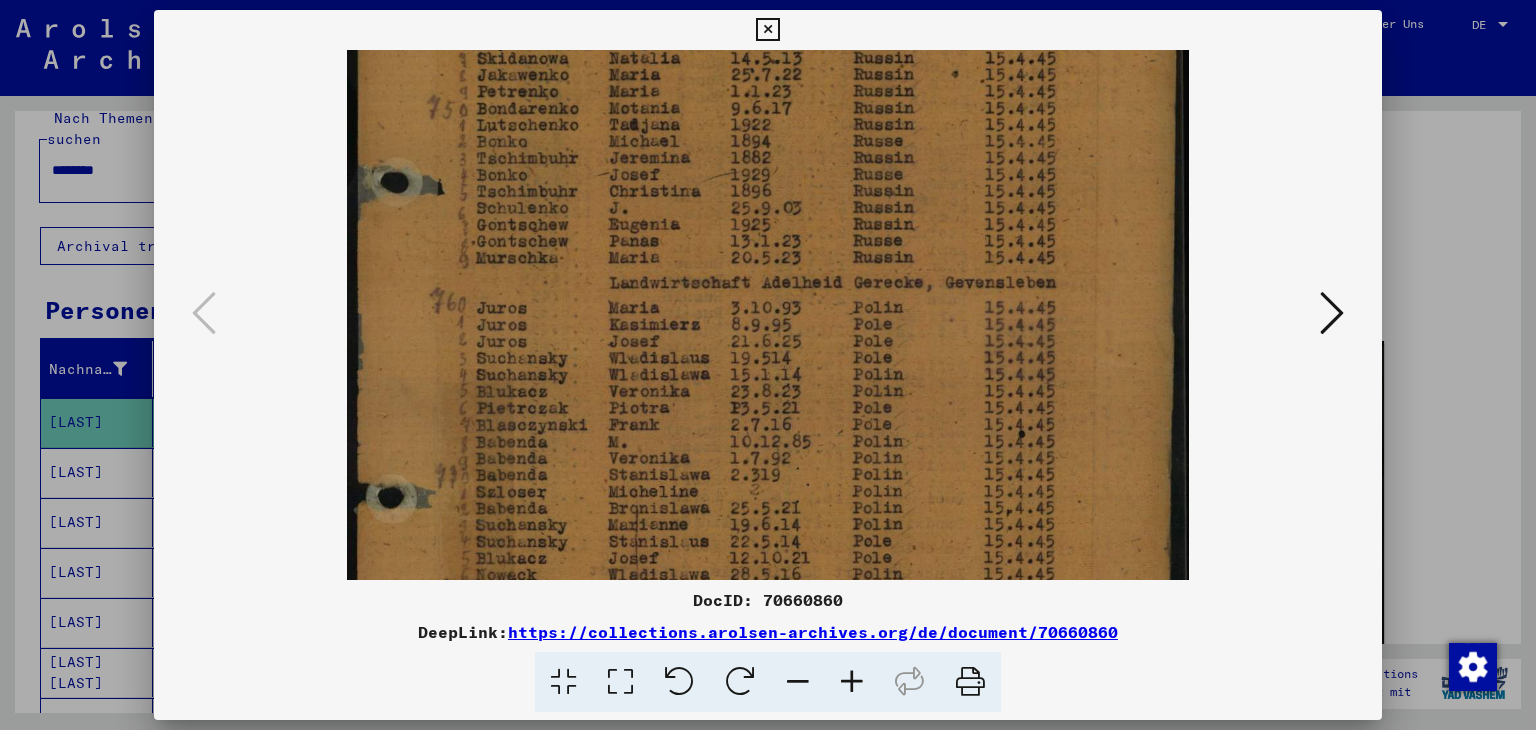 drag, startPoint x: 584, startPoint y: 349, endPoint x: 584, endPoint y: 553, distance: 204 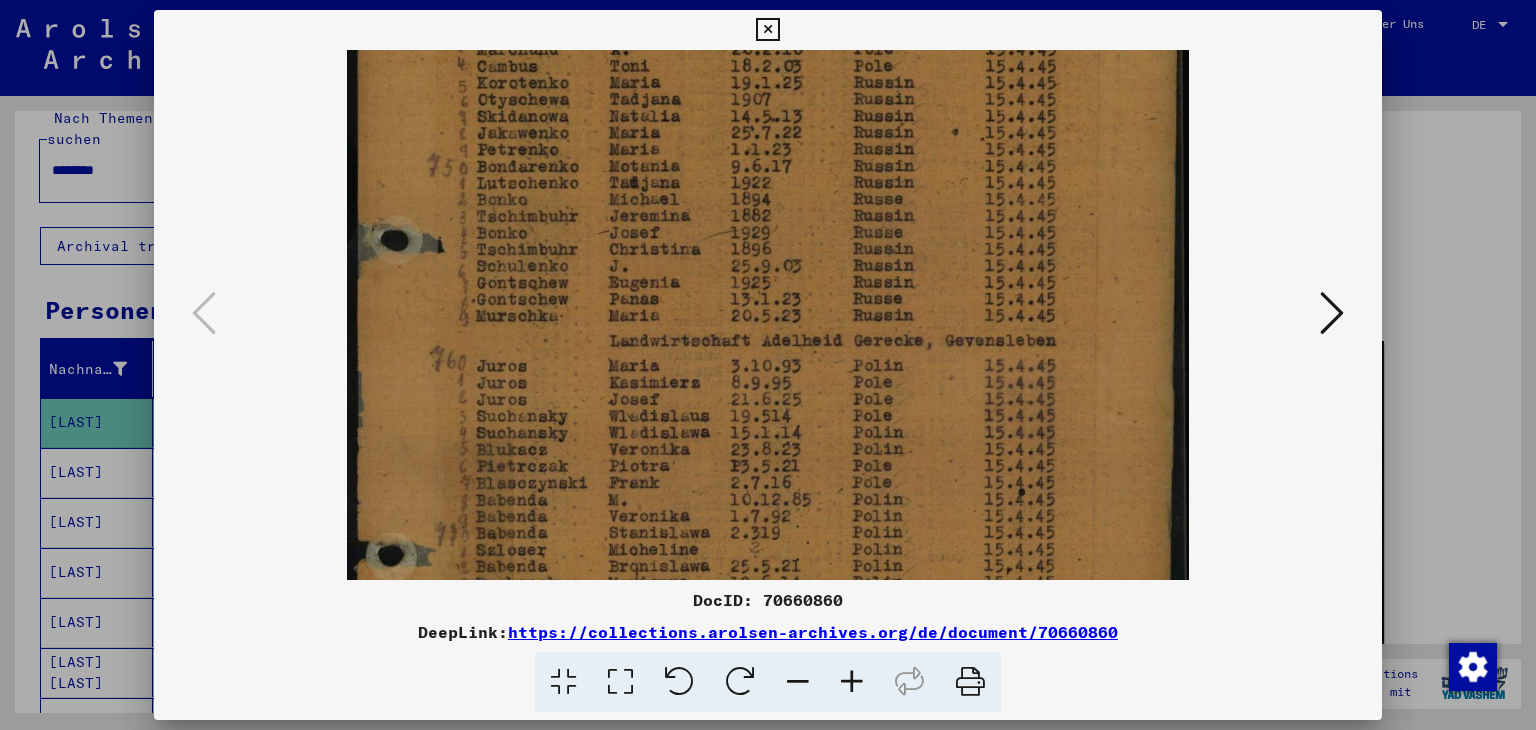 drag, startPoint x: 558, startPoint y: 136, endPoint x: 560, endPoint y: 197, distance: 61.03278 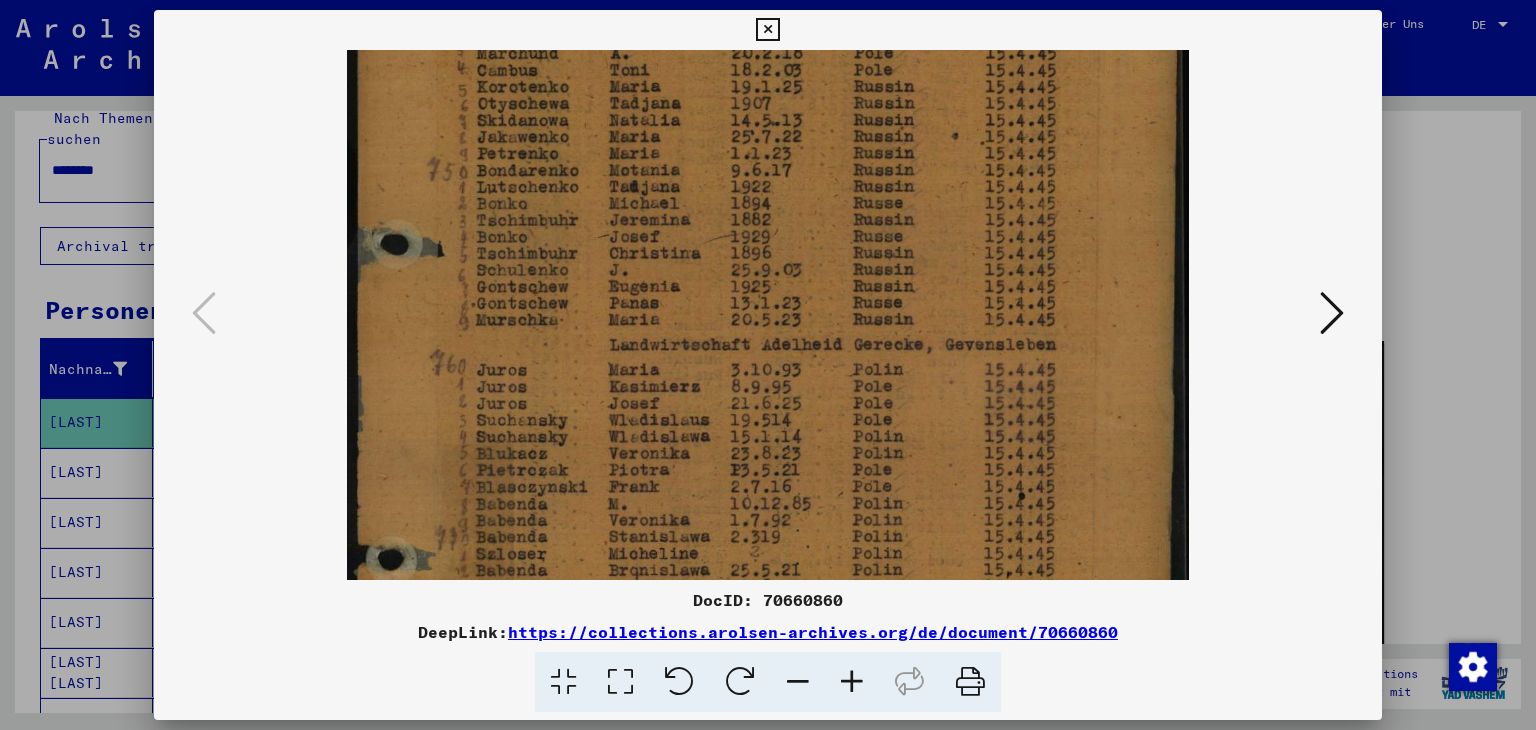 click at bounding box center [768, 315] 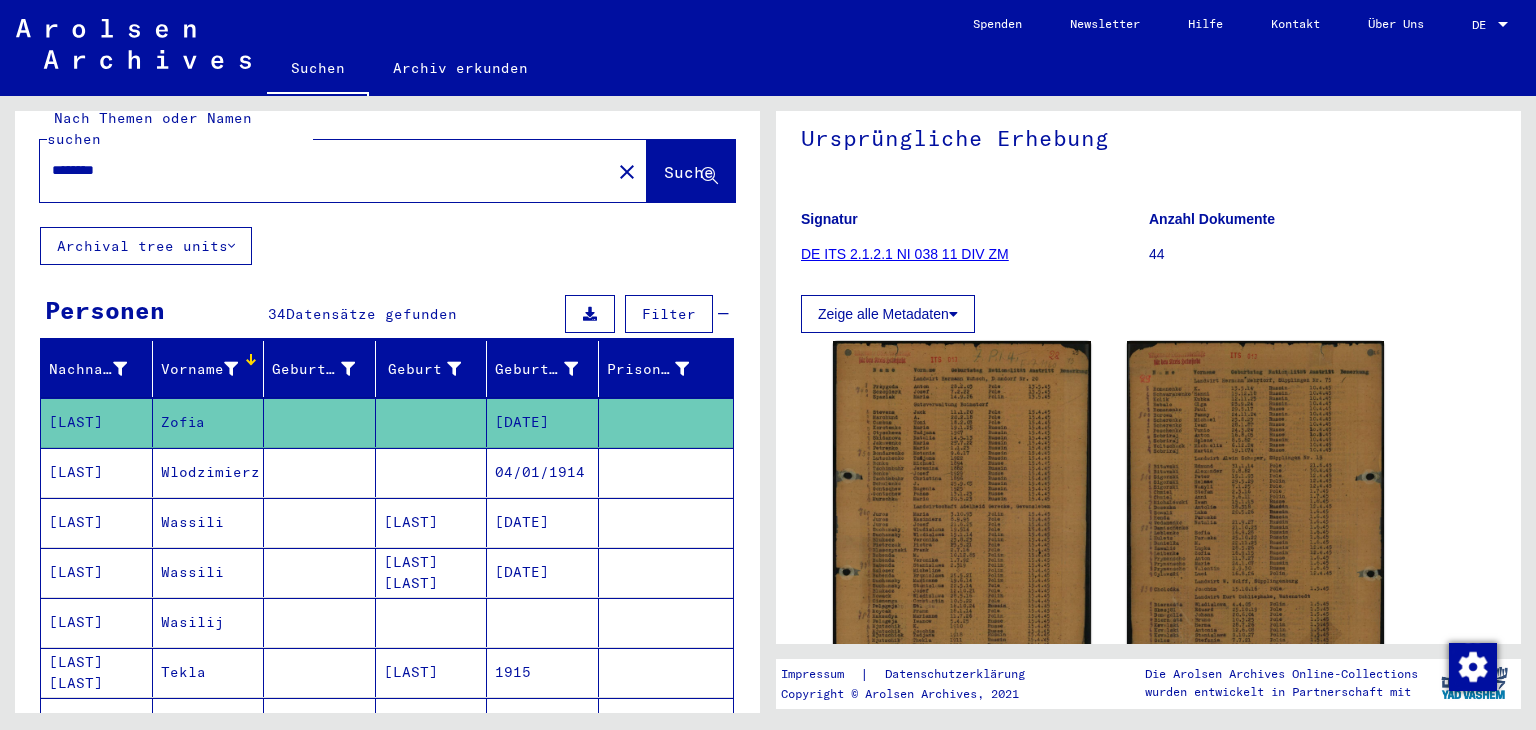 click on "********" at bounding box center [325, 170] 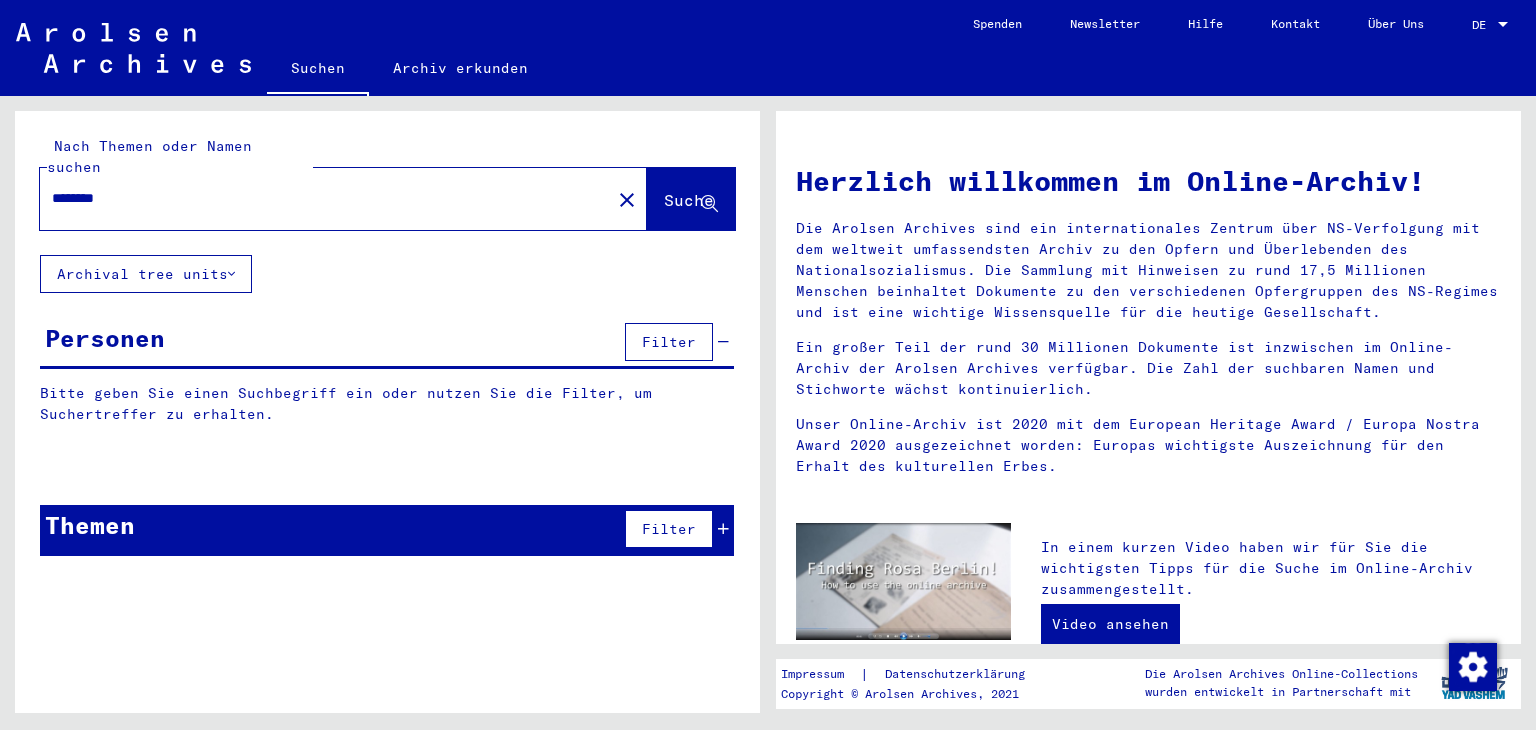 scroll, scrollTop: 0, scrollLeft: 0, axis: both 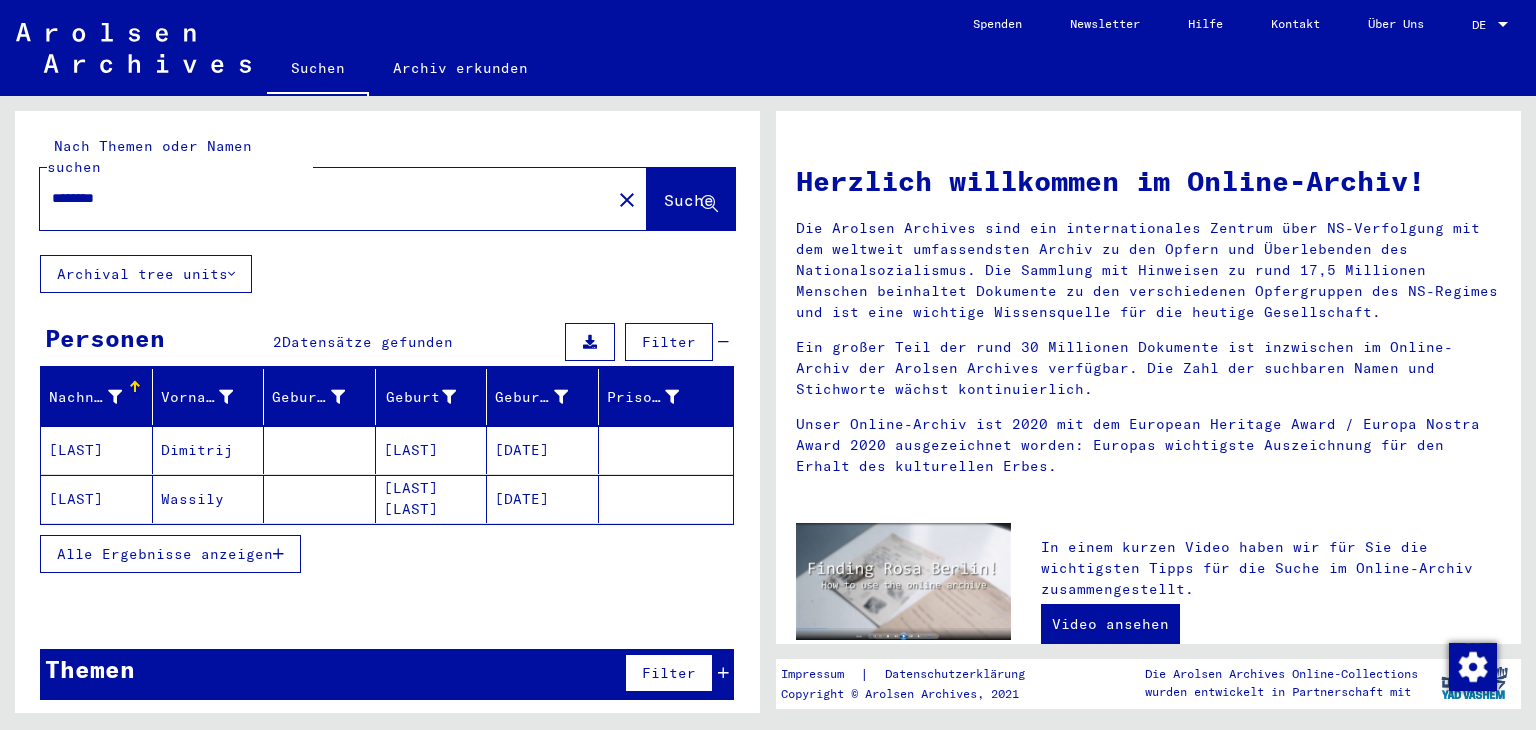type on "********" 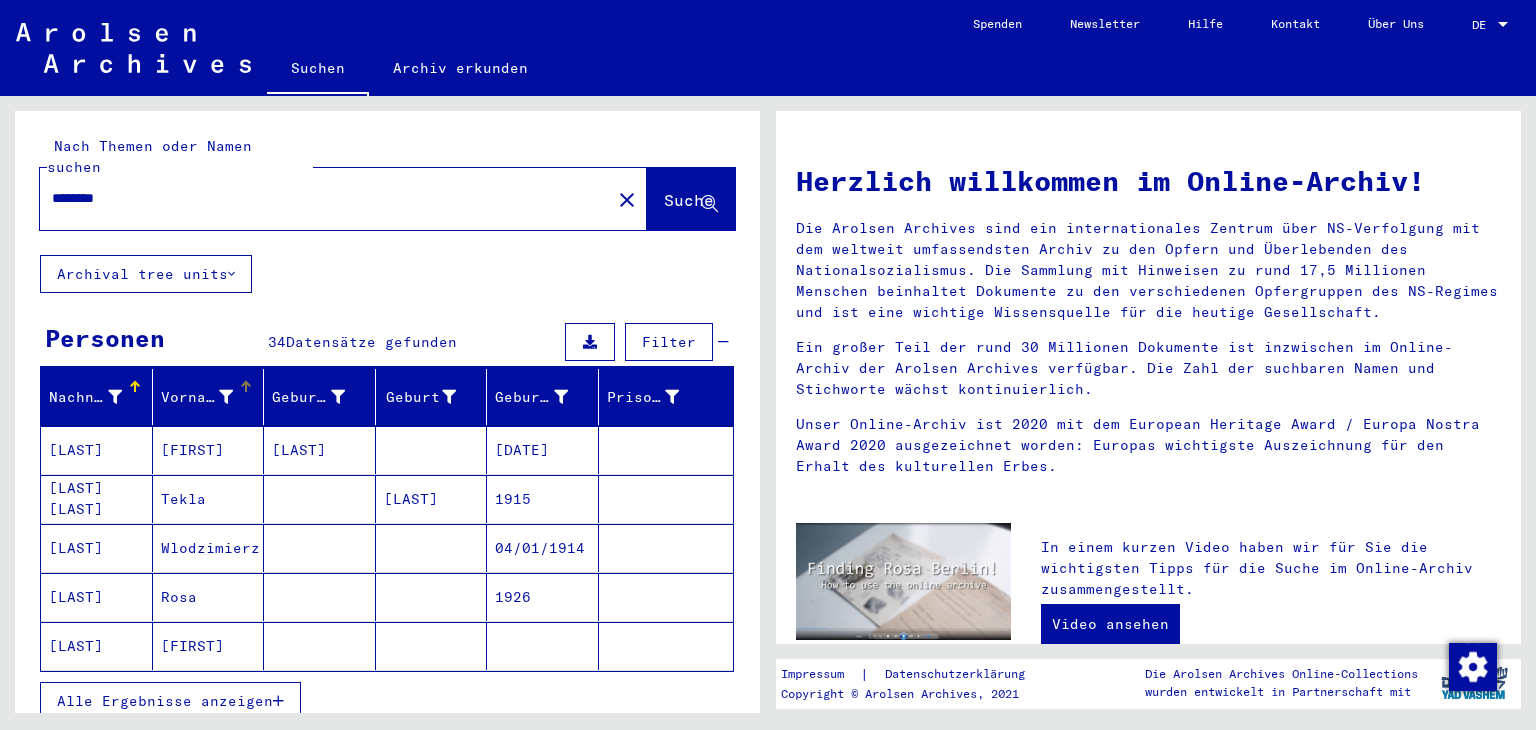 click on "Vorname" at bounding box center [212, 397] 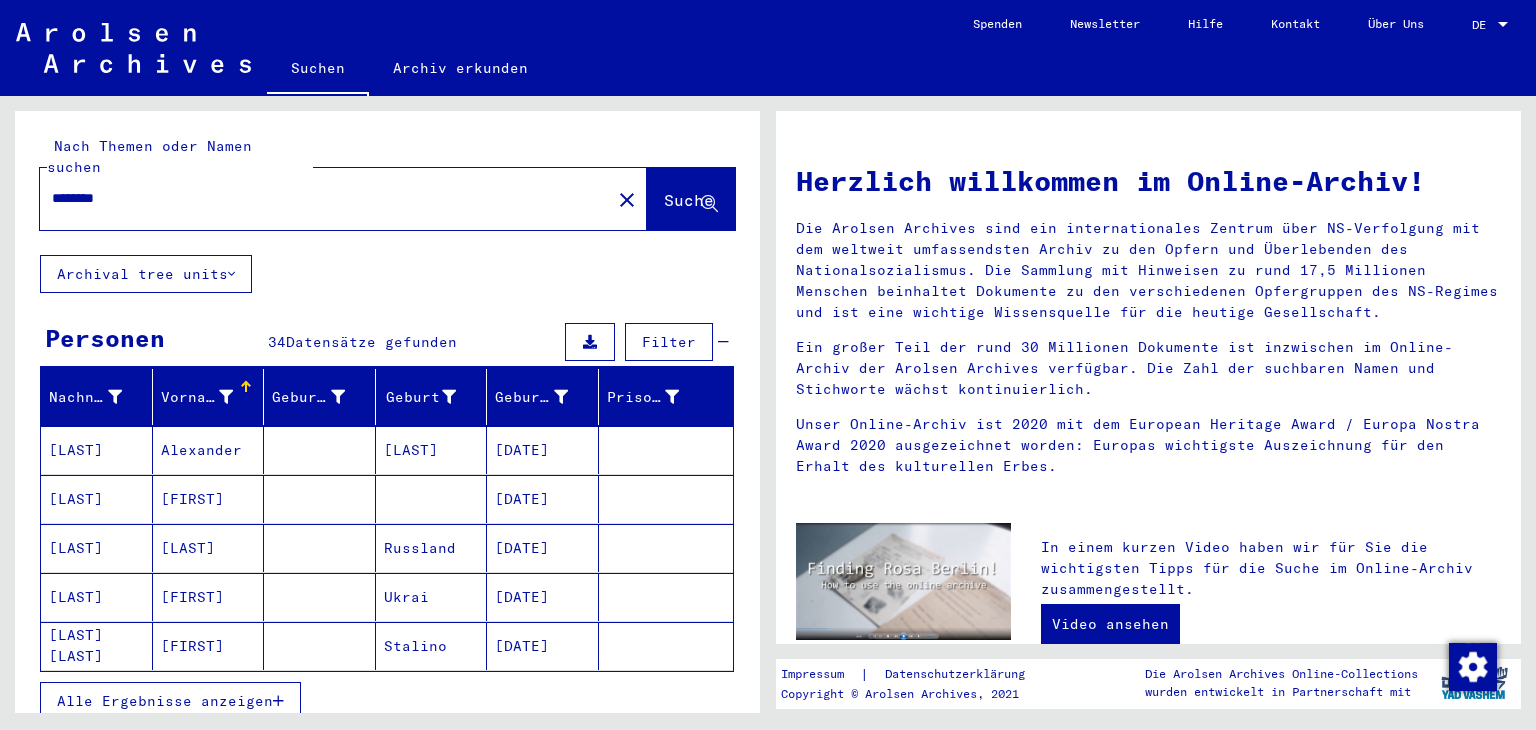 click on "Vorname" at bounding box center [212, 397] 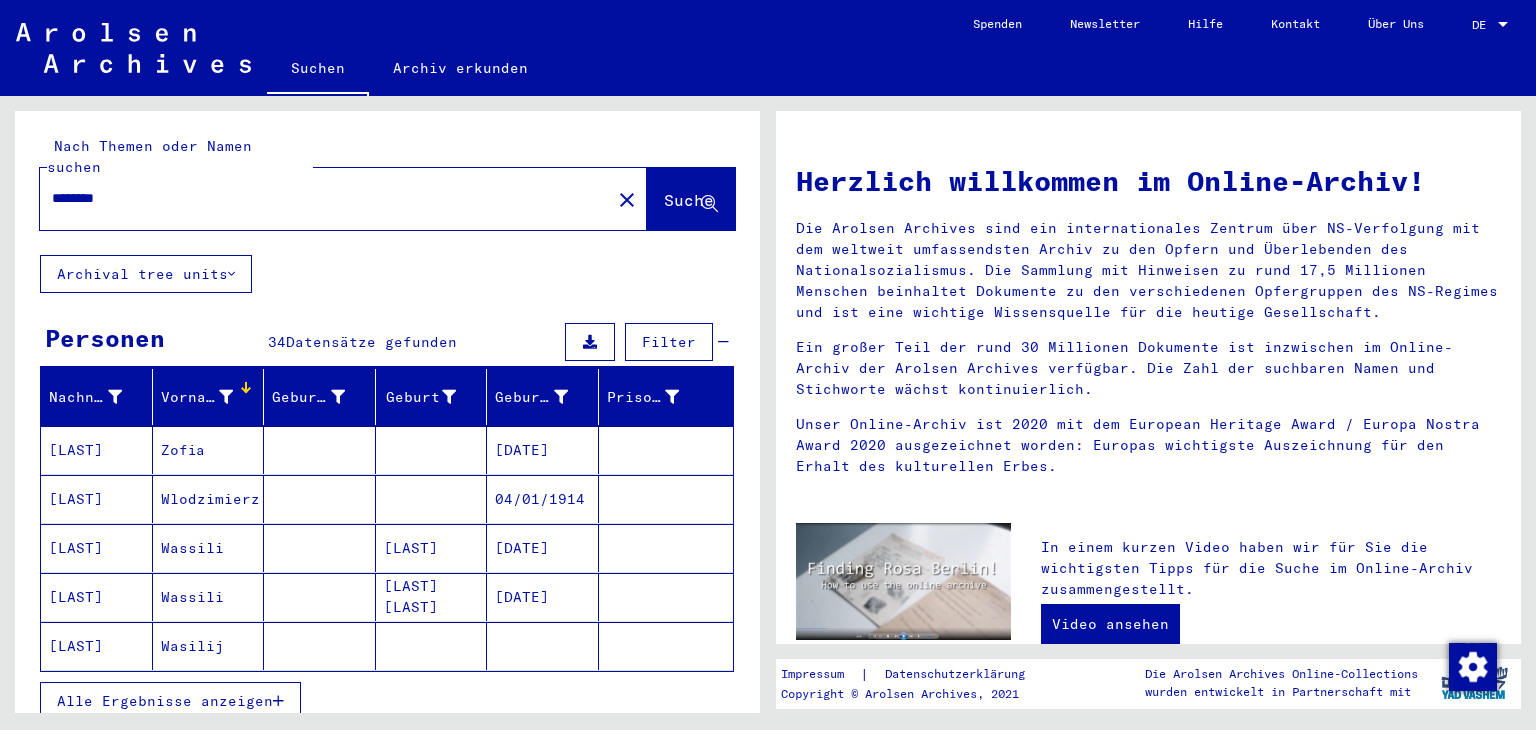 click on "Zofia" at bounding box center (209, 499) 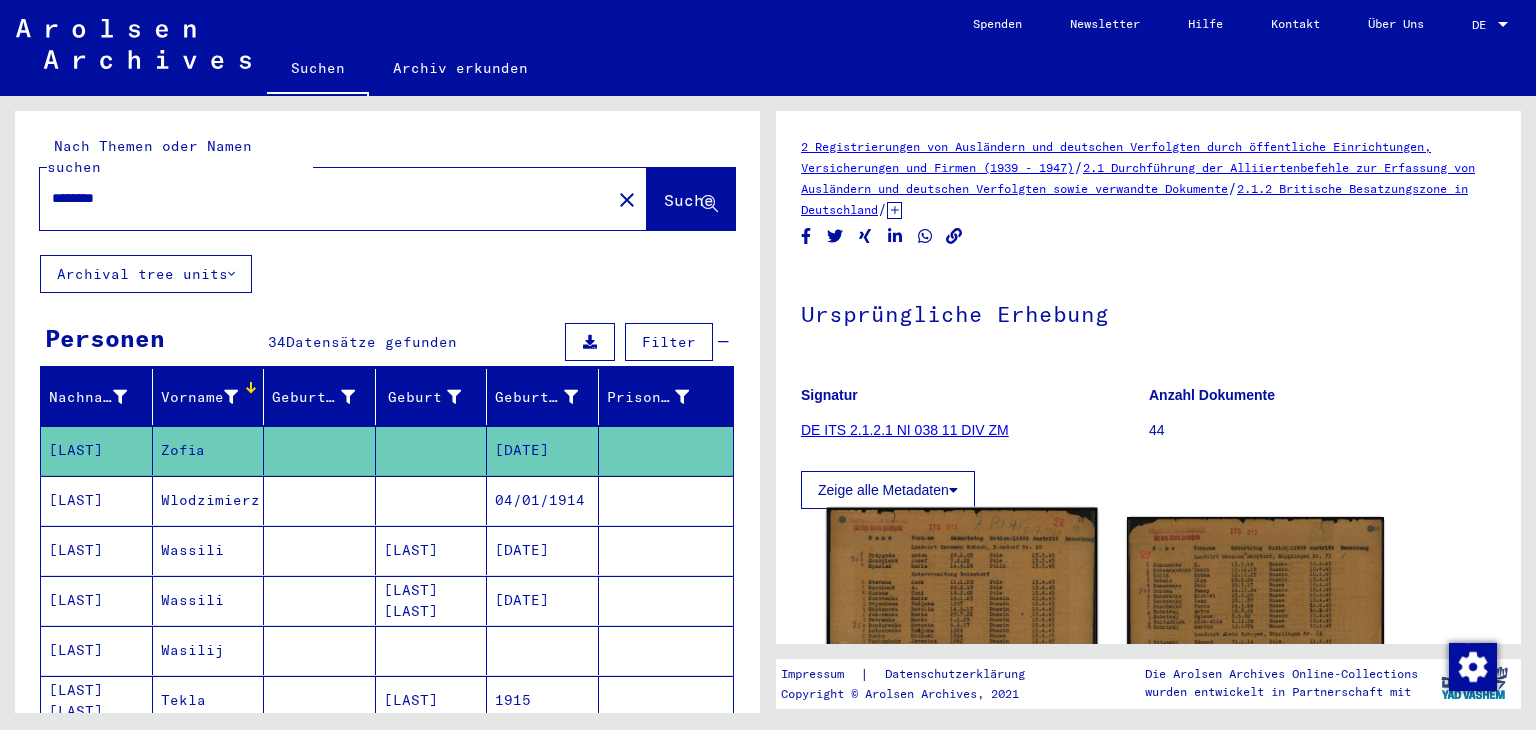 click 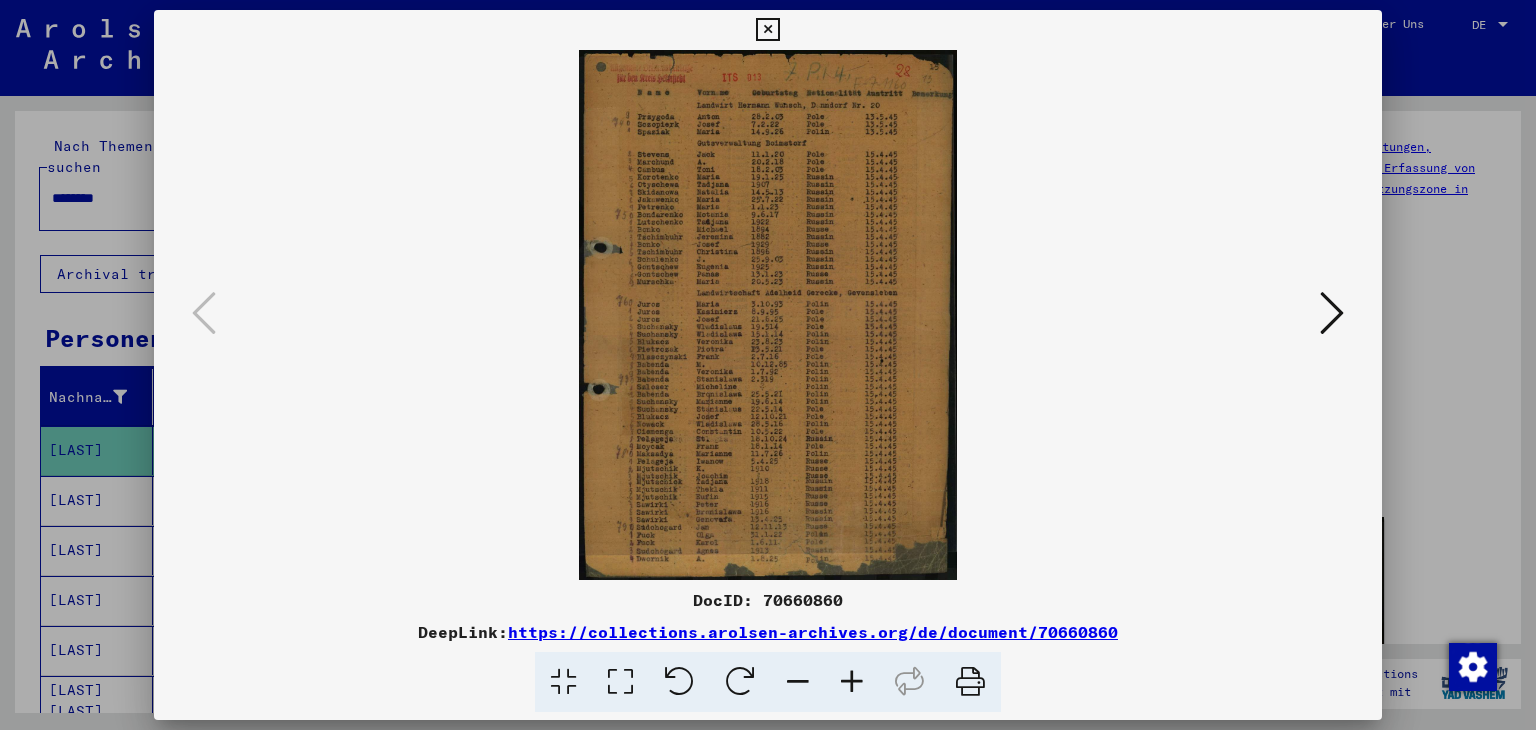 scroll, scrollTop: 0, scrollLeft: 0, axis: both 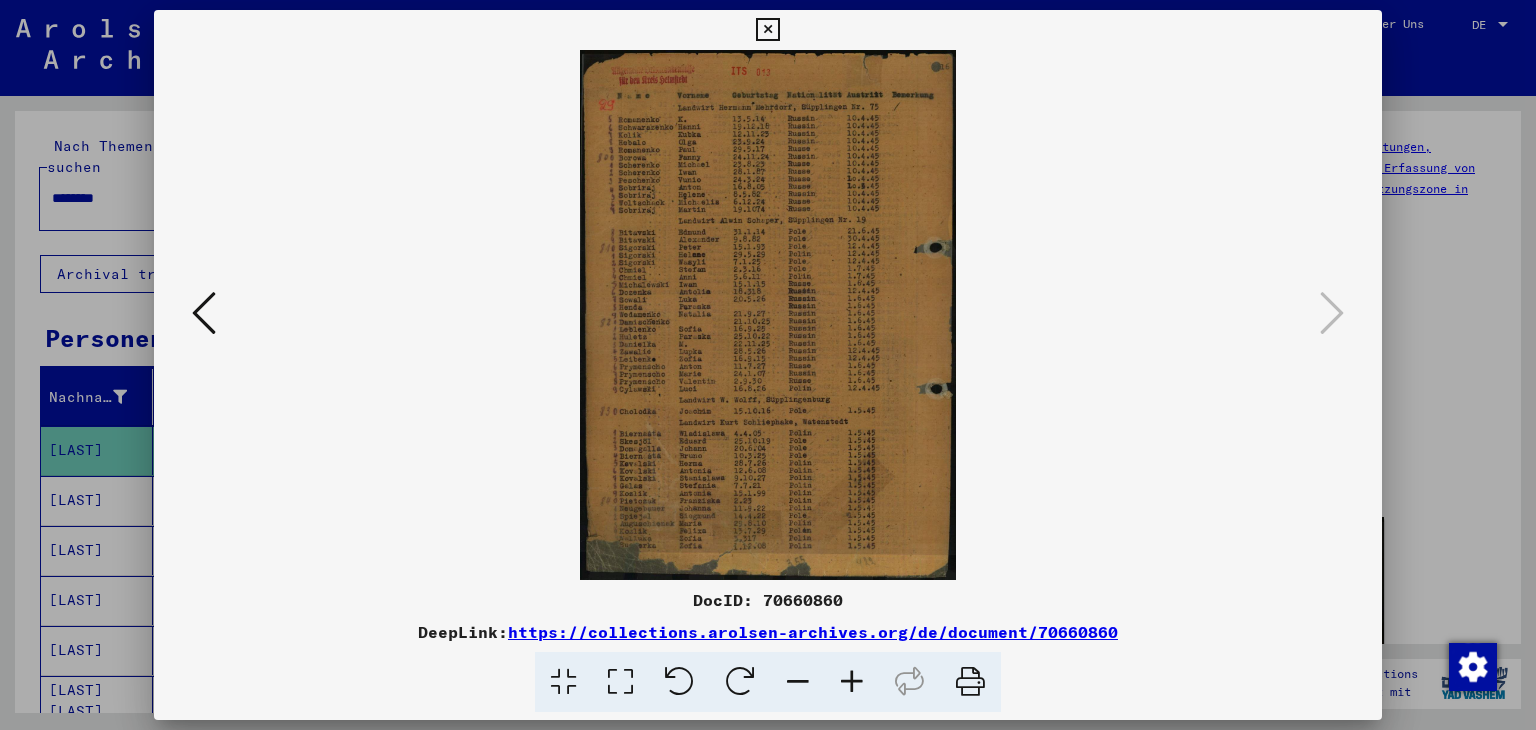 click at bounding box center [852, 682] 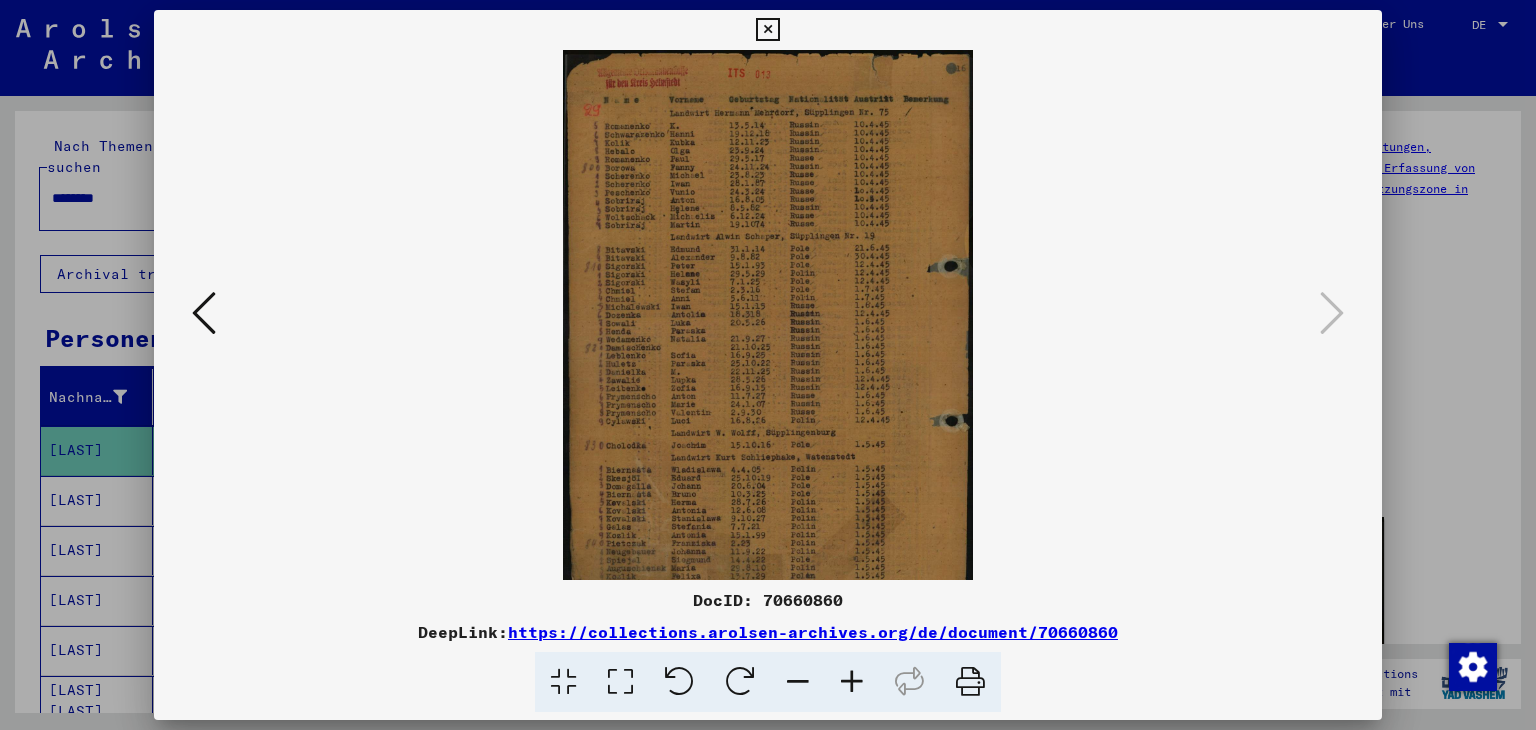click at bounding box center [852, 682] 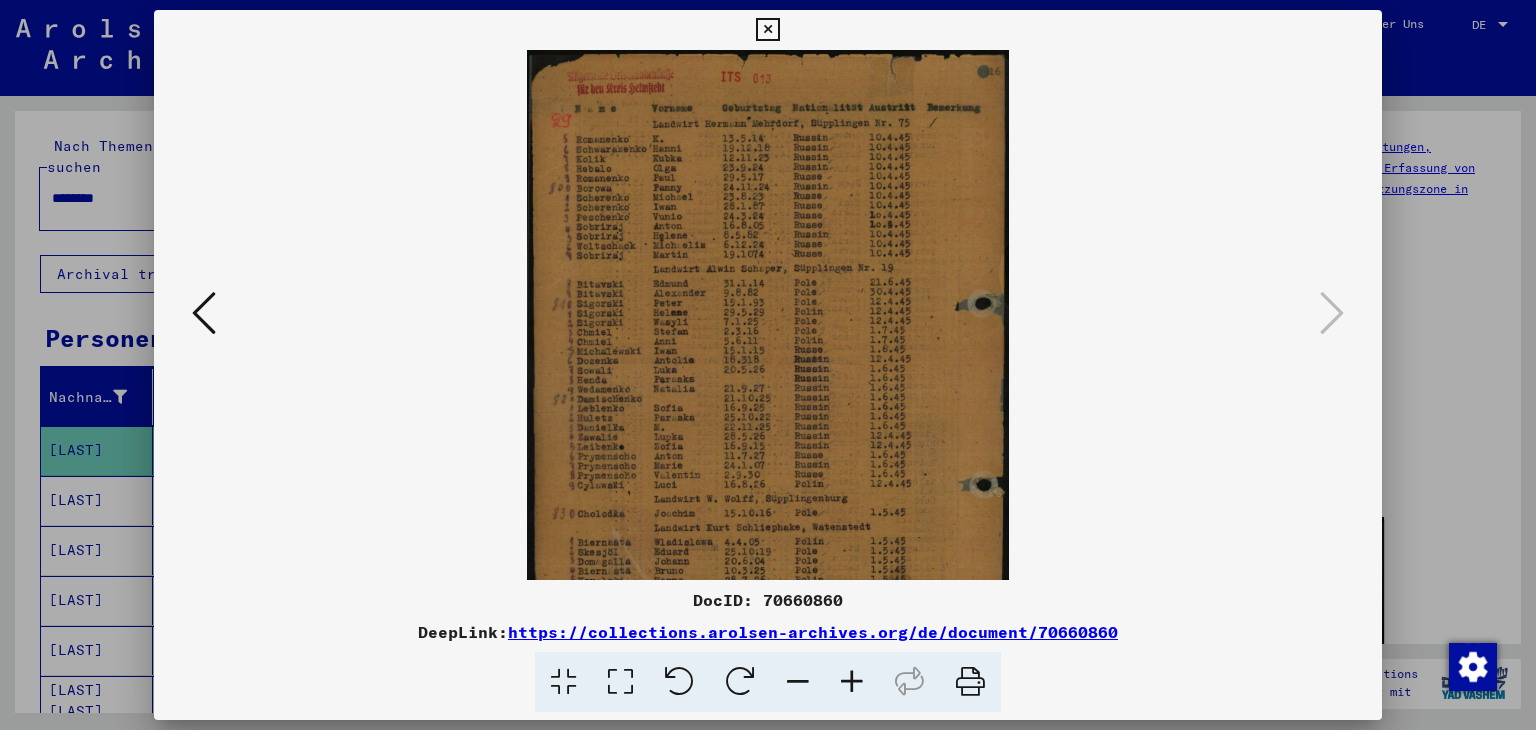 click at bounding box center (852, 682) 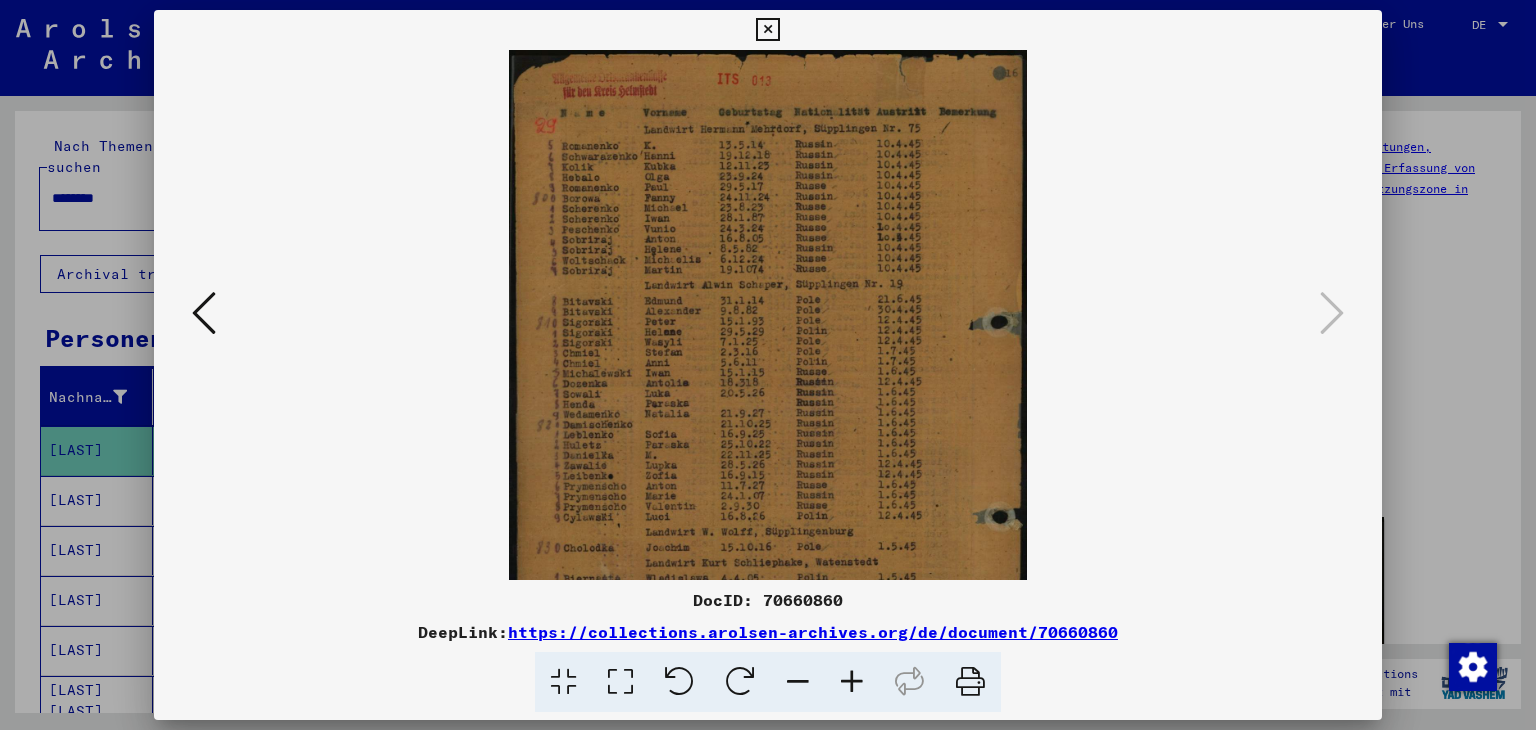 click at bounding box center (852, 682) 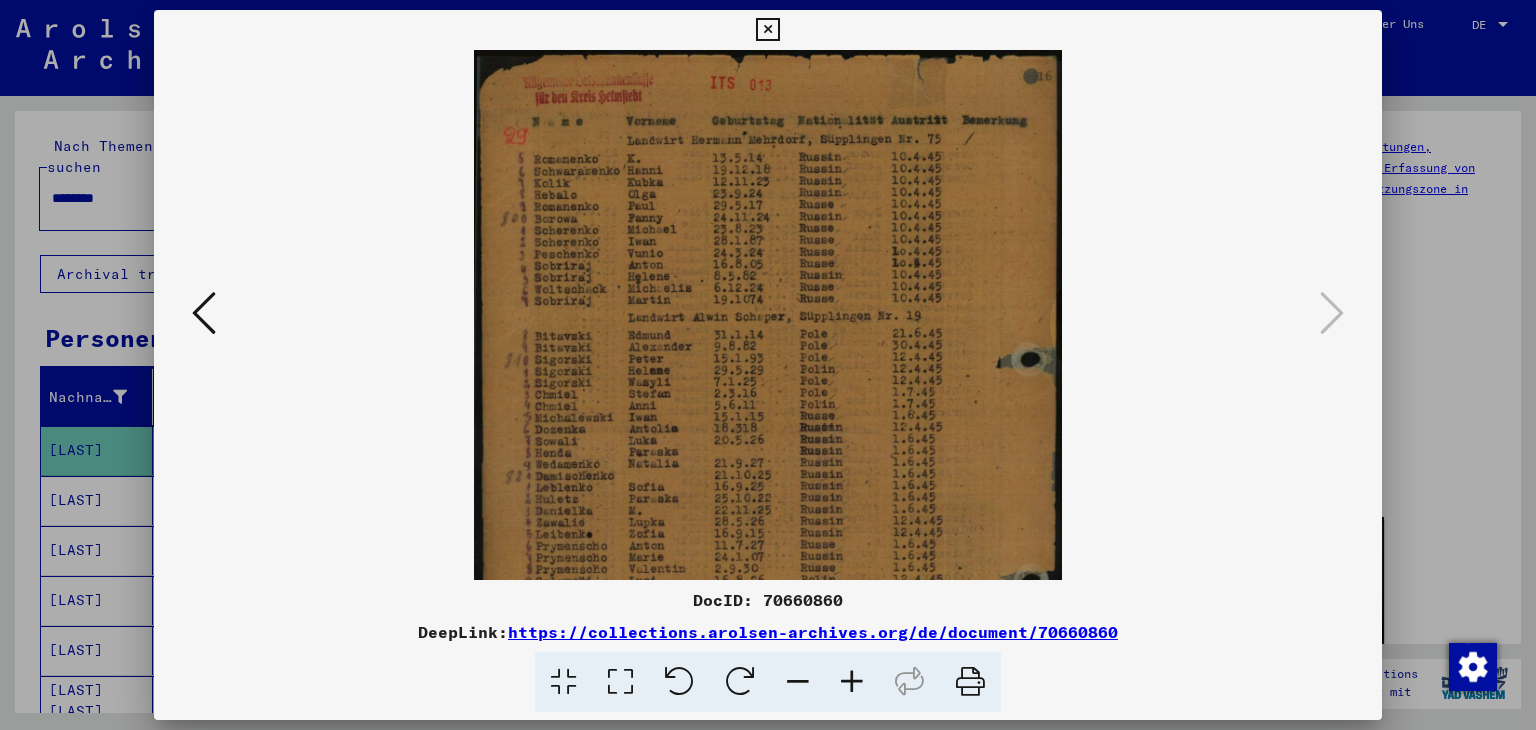click at bounding box center [852, 682] 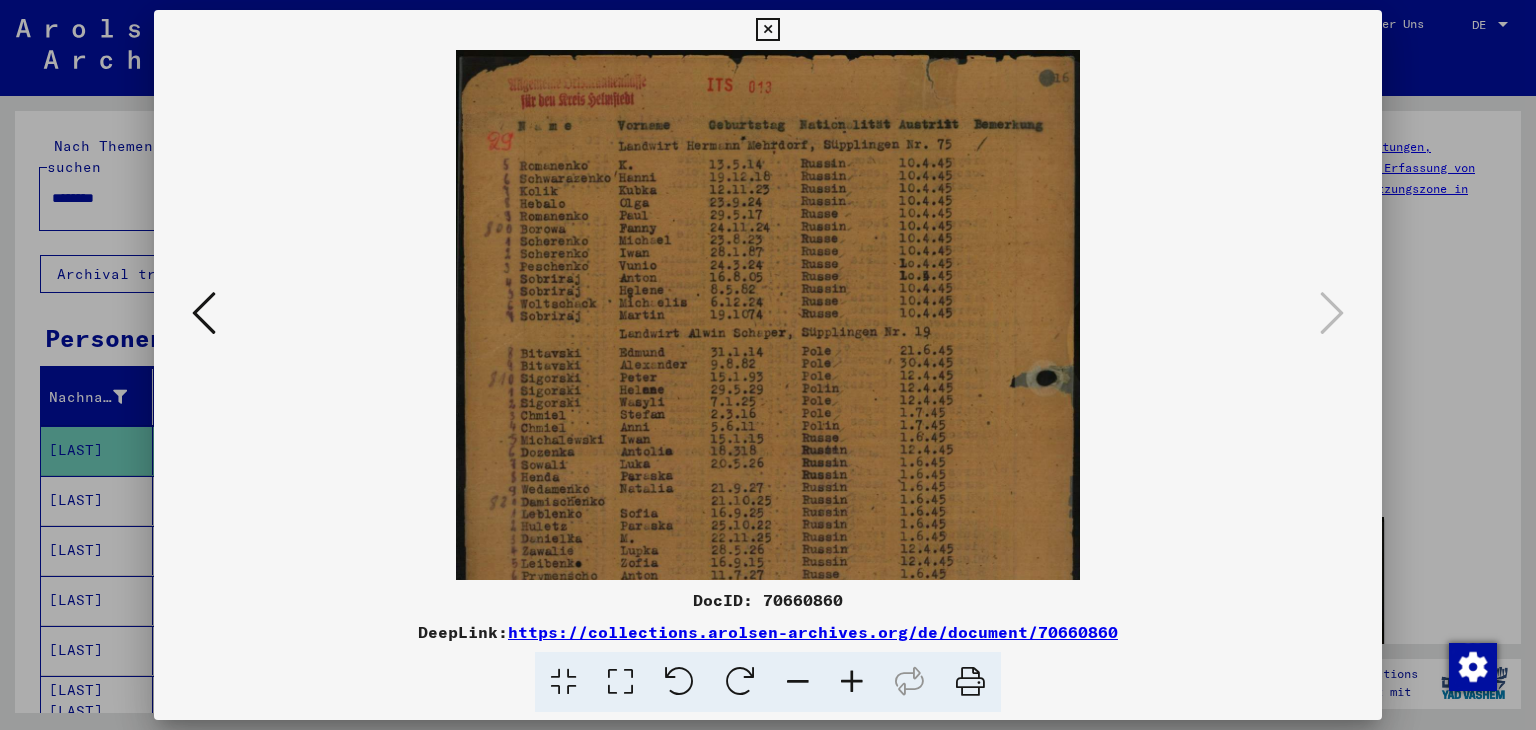 click at bounding box center (852, 682) 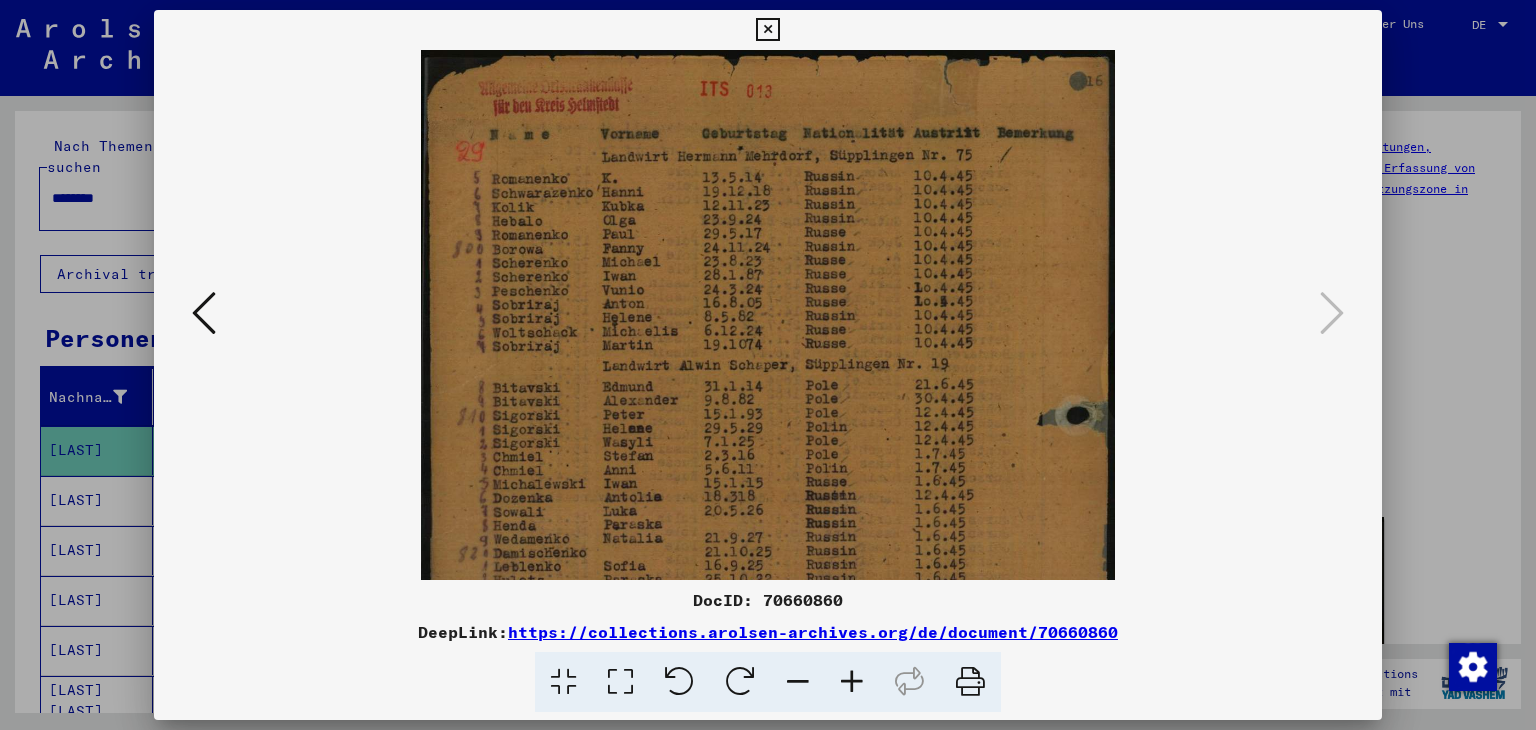 click at bounding box center (852, 682) 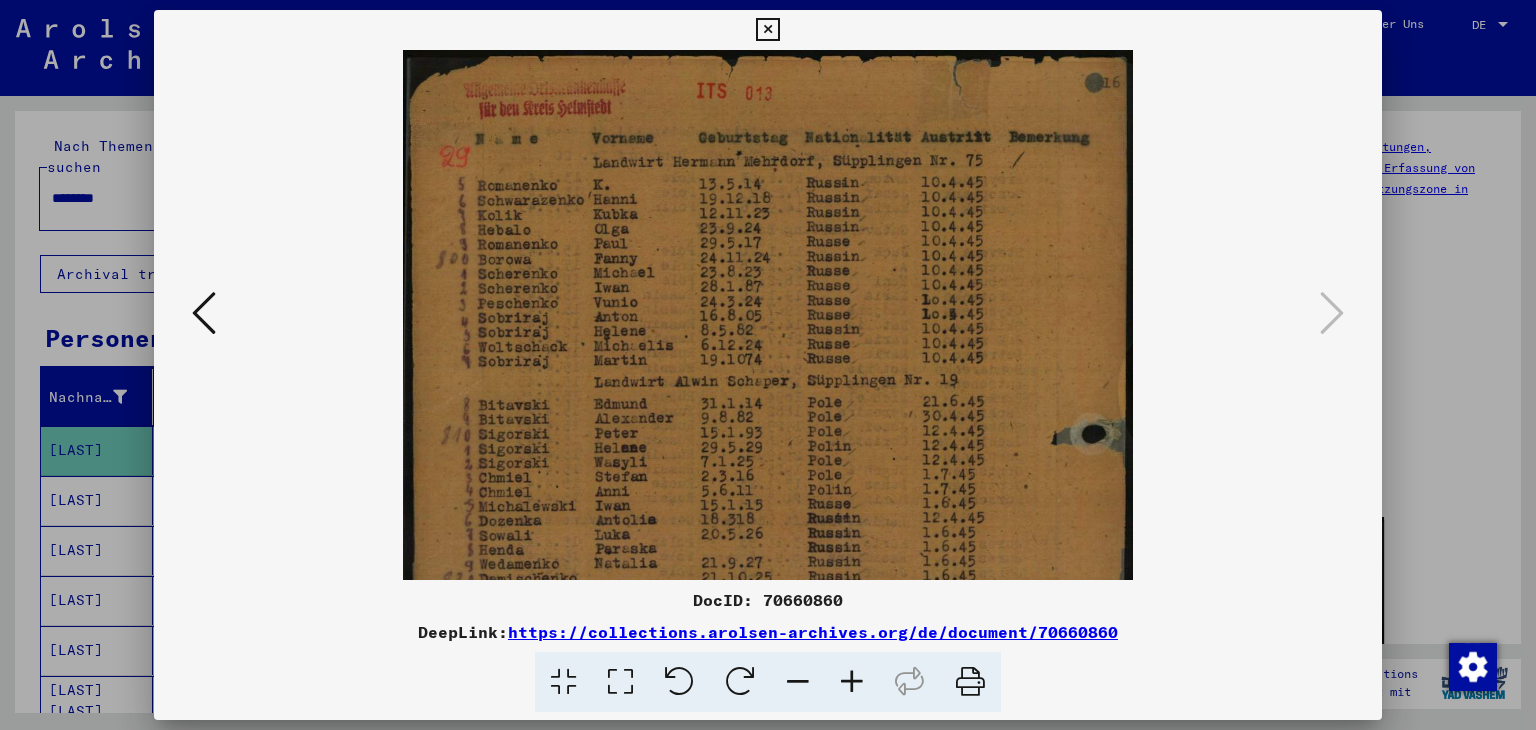 click at bounding box center (852, 682) 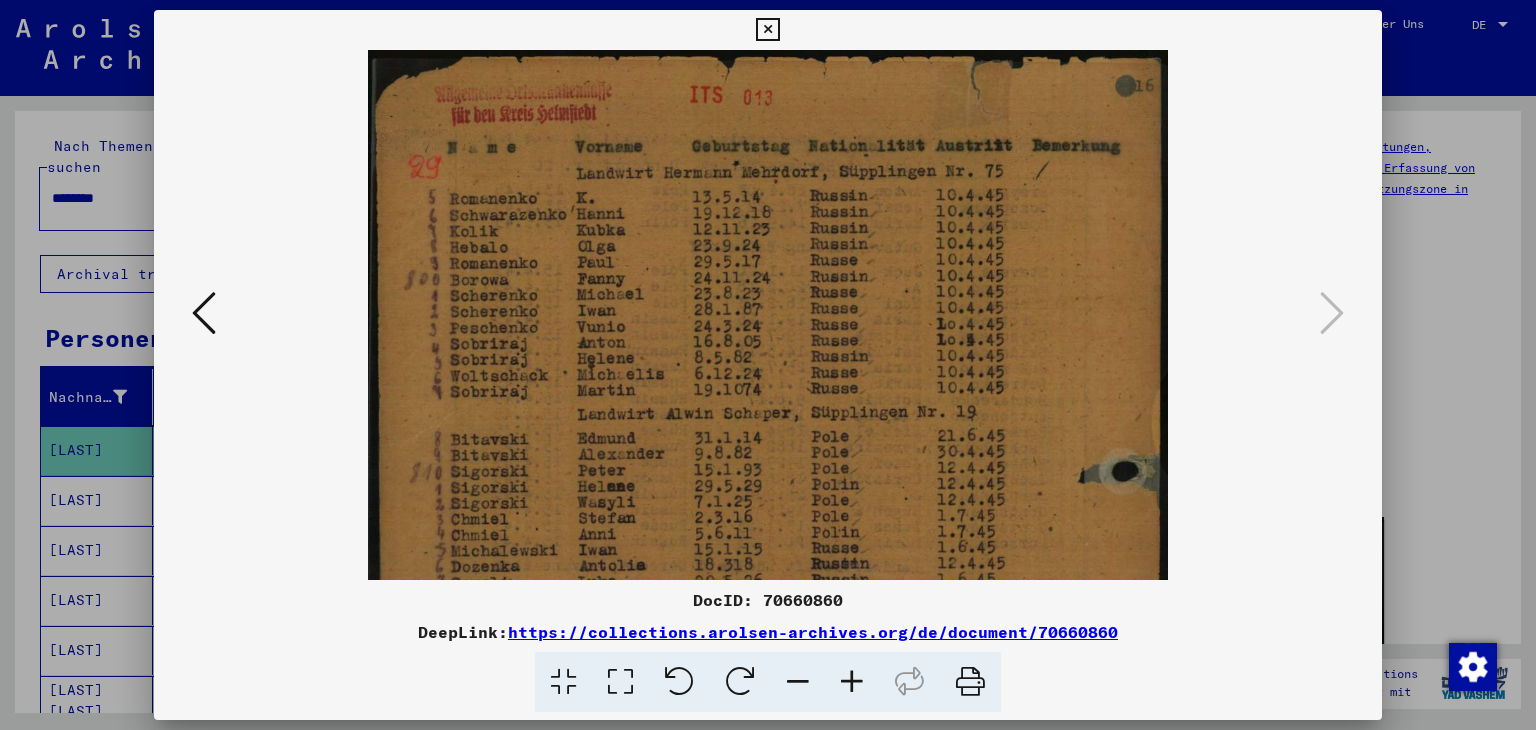 click at bounding box center [852, 682] 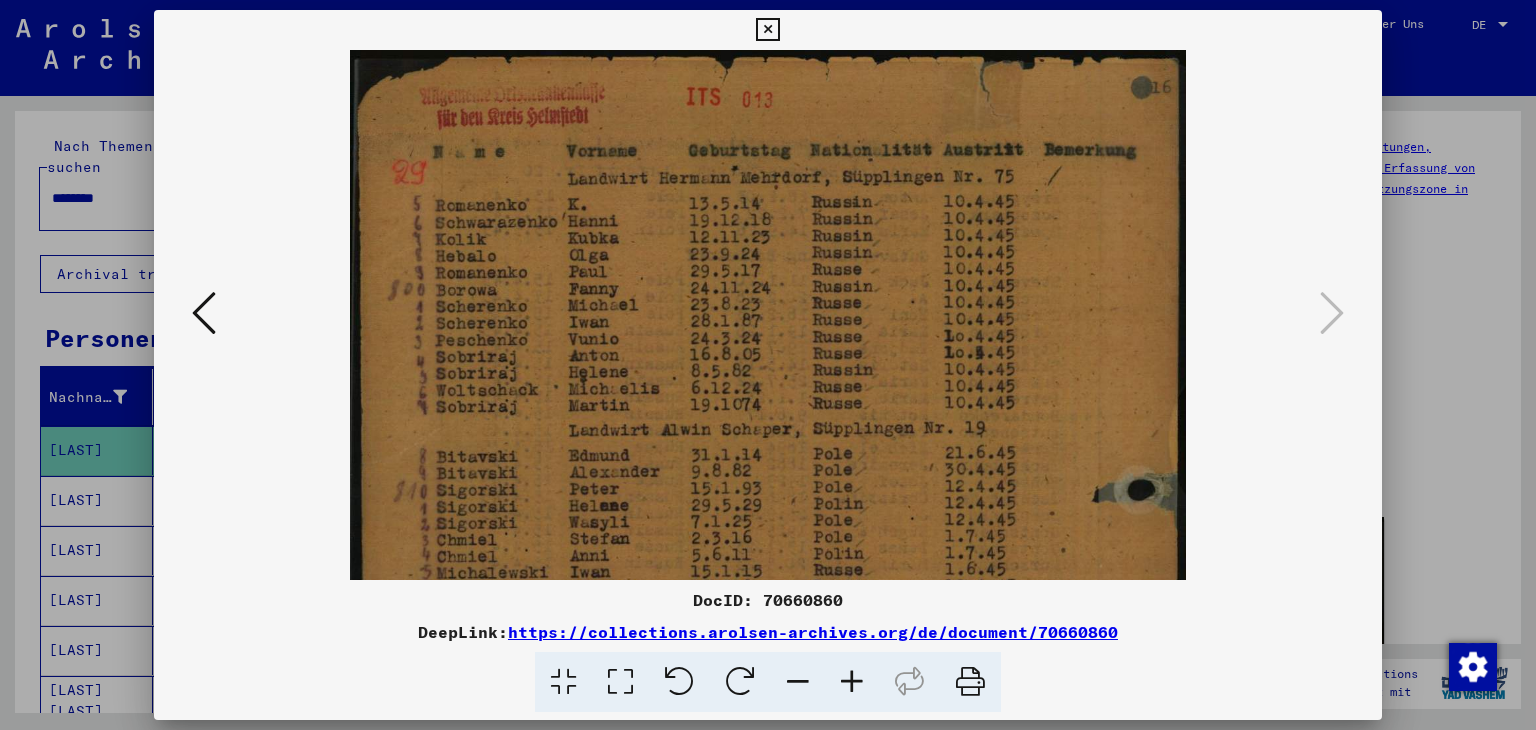 click at bounding box center (852, 682) 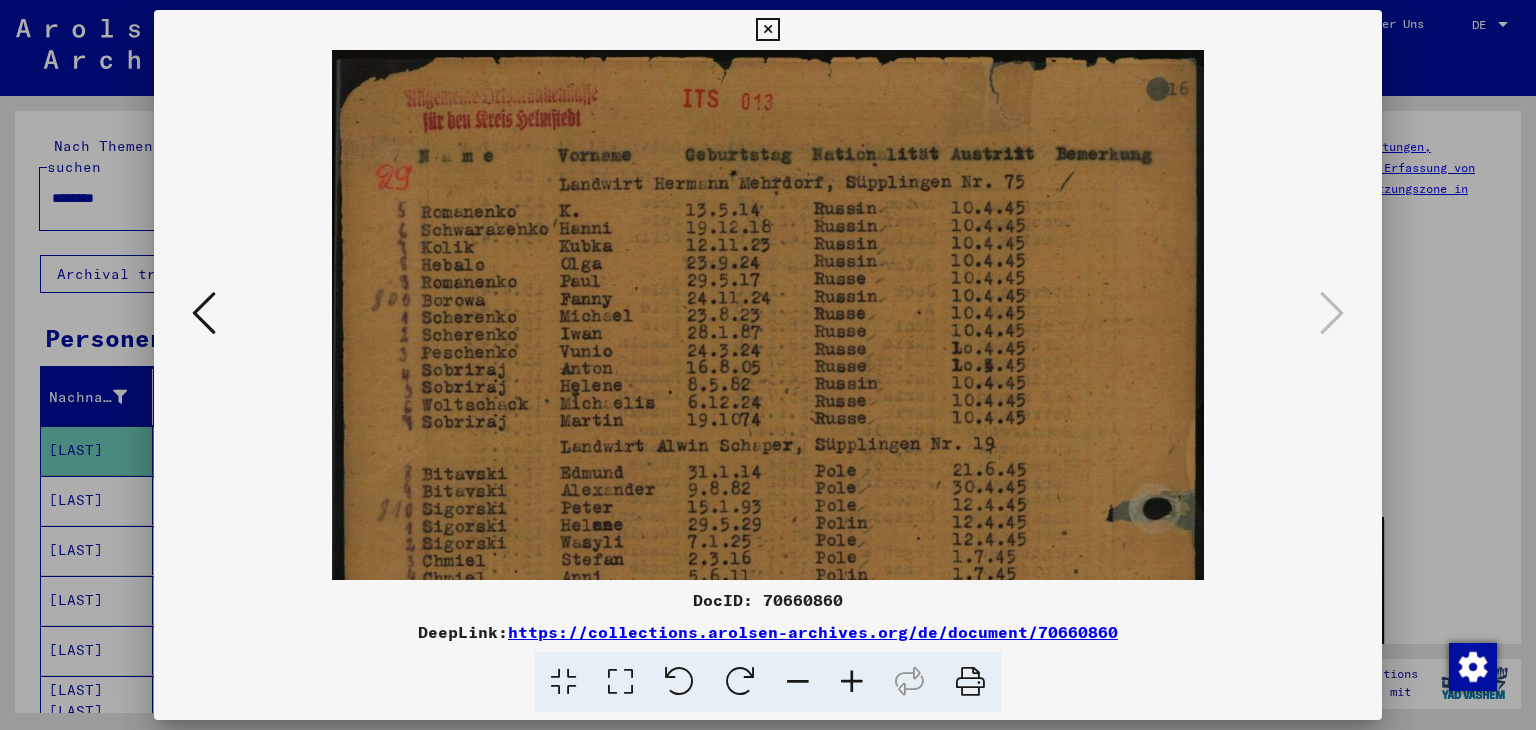 click at bounding box center (852, 682) 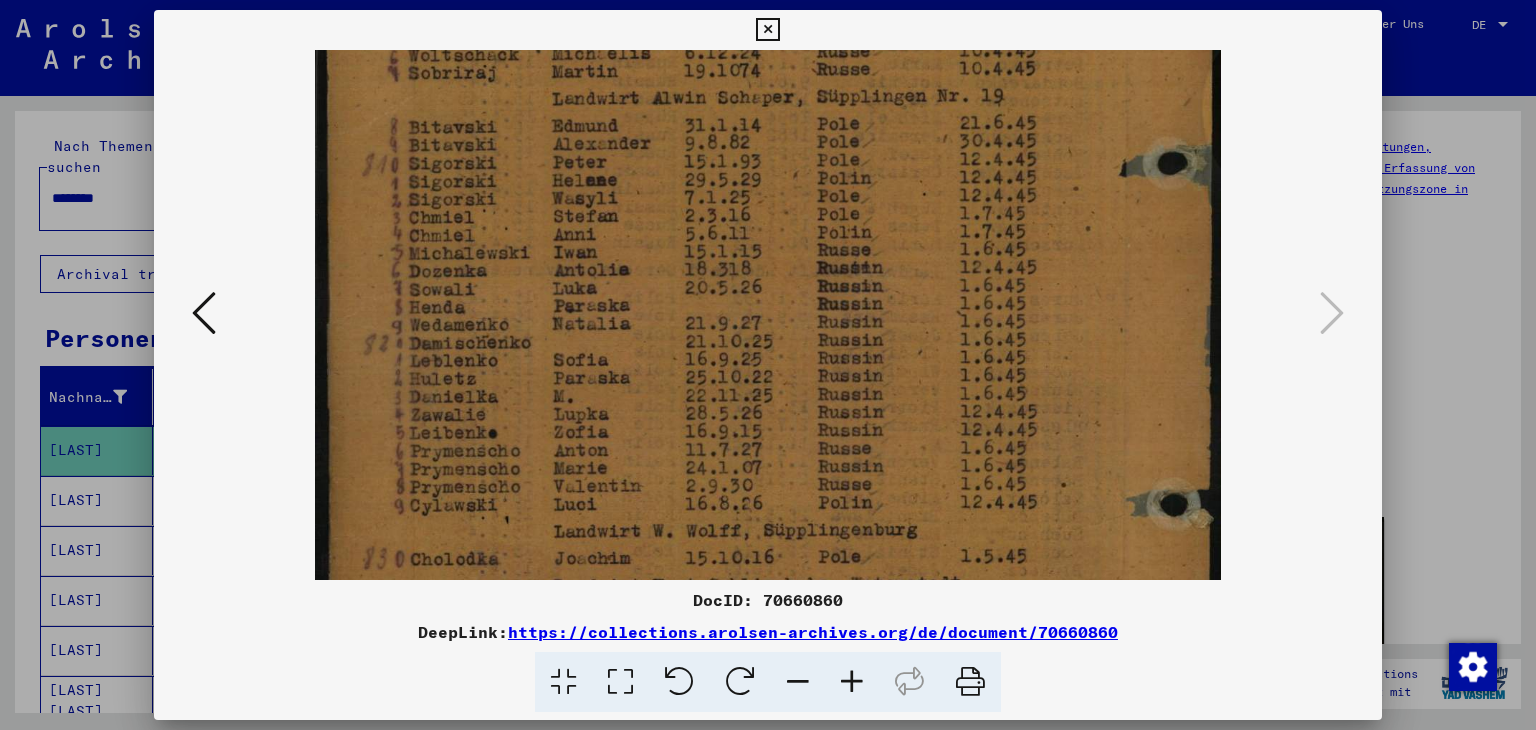 drag, startPoint x: 708, startPoint y: 461, endPoint x: 756, endPoint y: 90, distance: 374.09222 